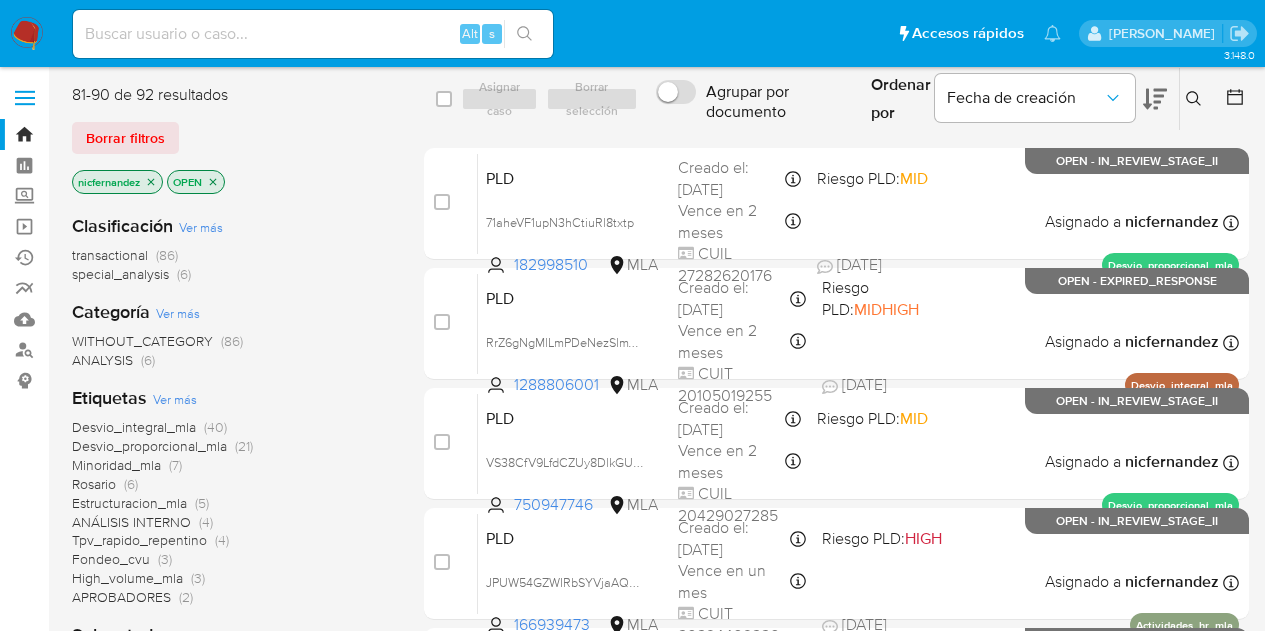 scroll, scrollTop: 667, scrollLeft: 0, axis: vertical 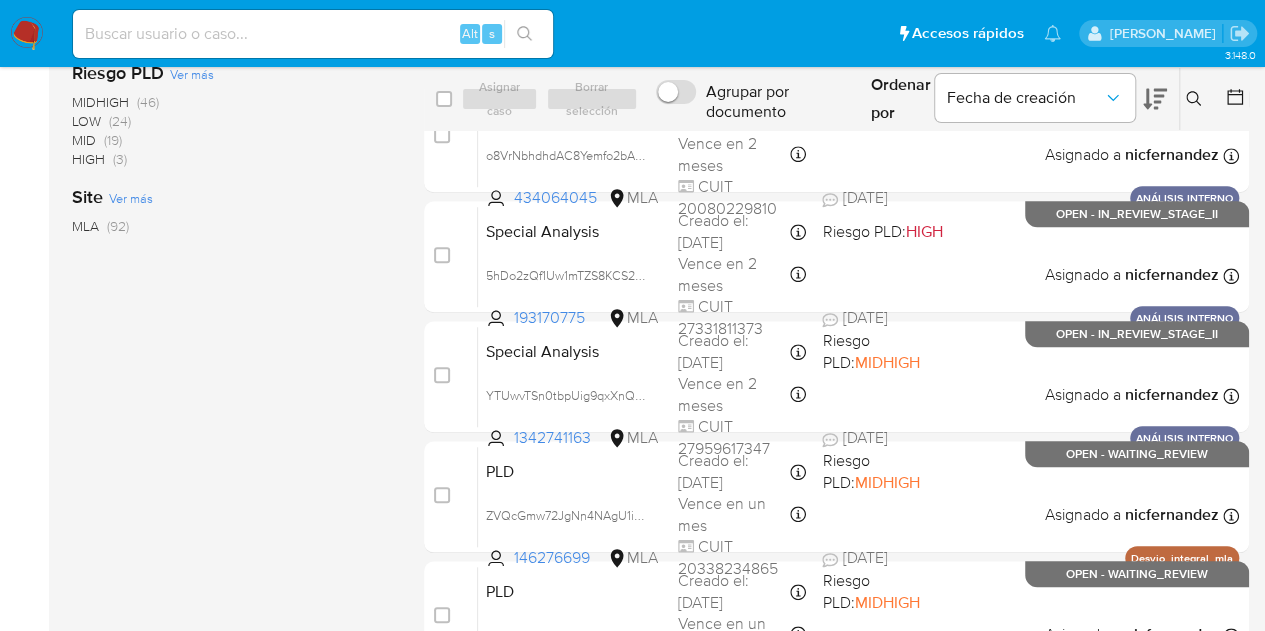 click 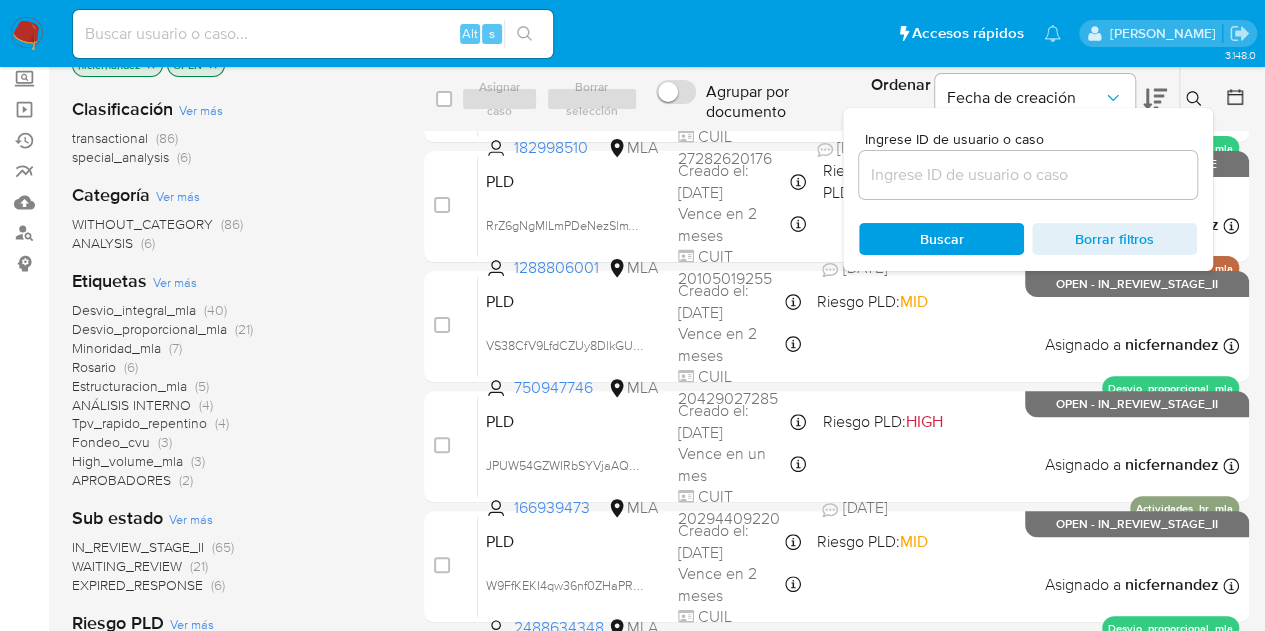 scroll, scrollTop: 0, scrollLeft: 0, axis: both 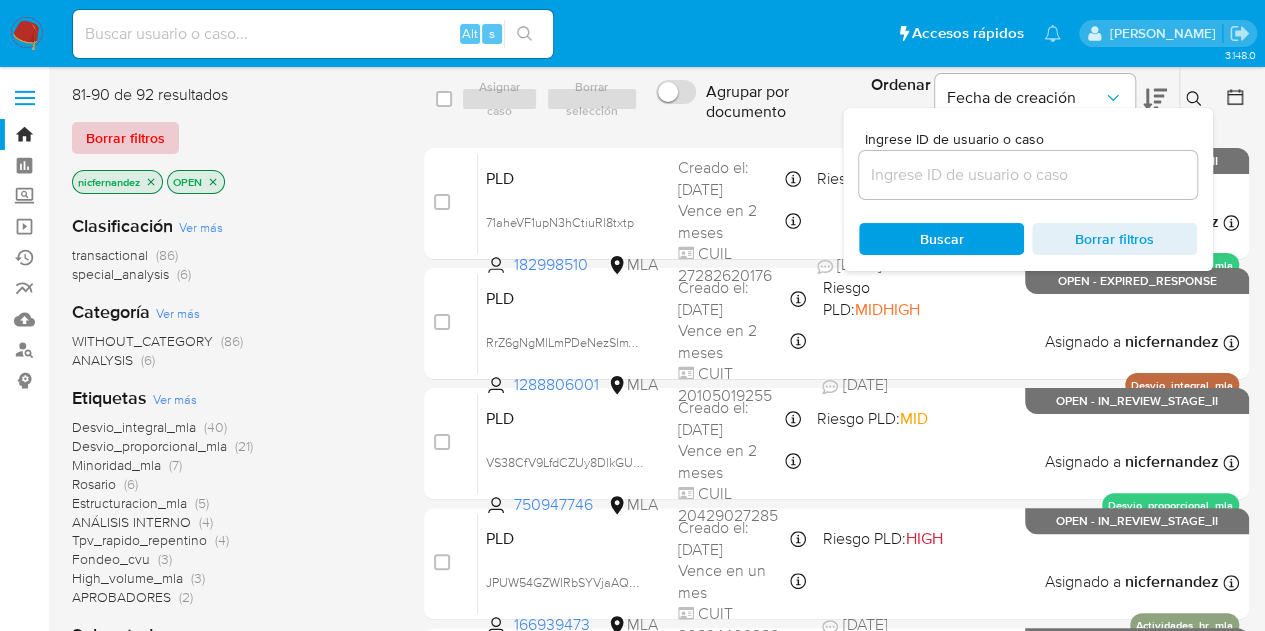 click on "Borrar filtros" at bounding box center (125, 138) 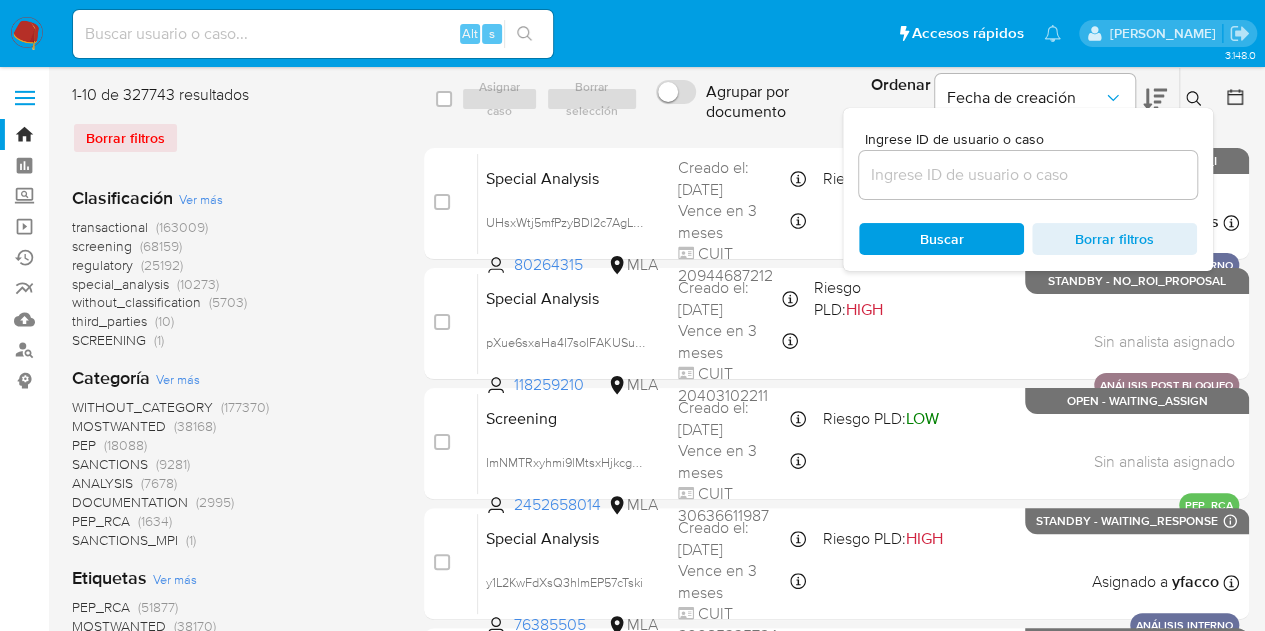 click at bounding box center (1028, 175) 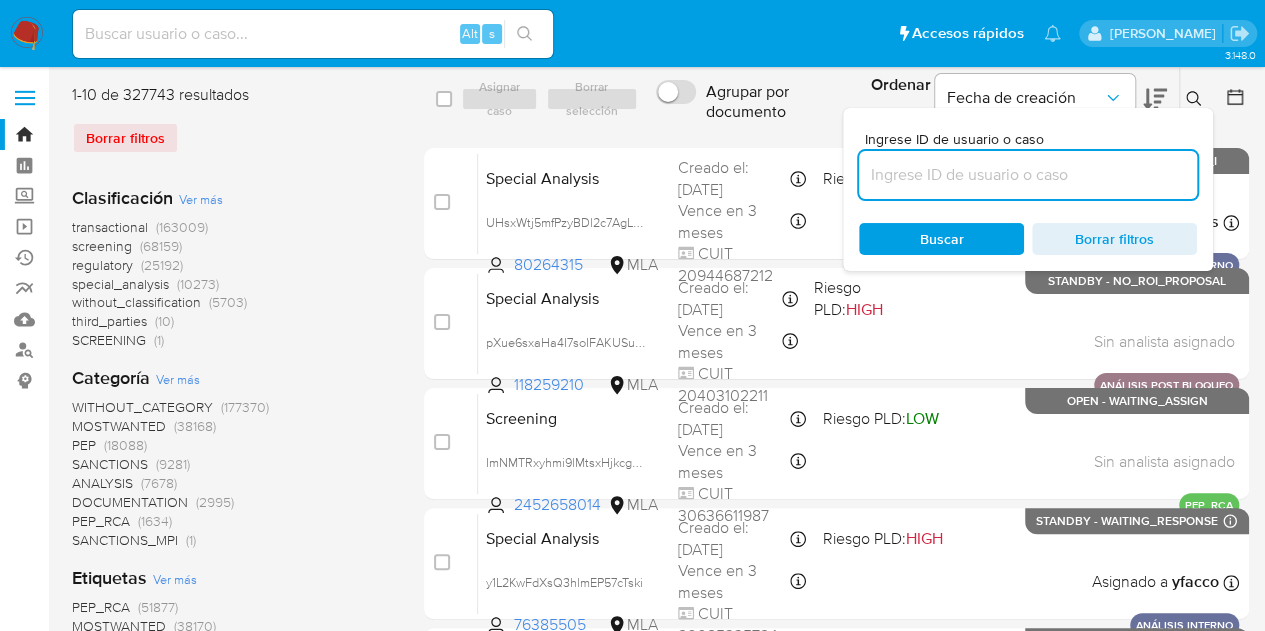 paste on "1119997537" 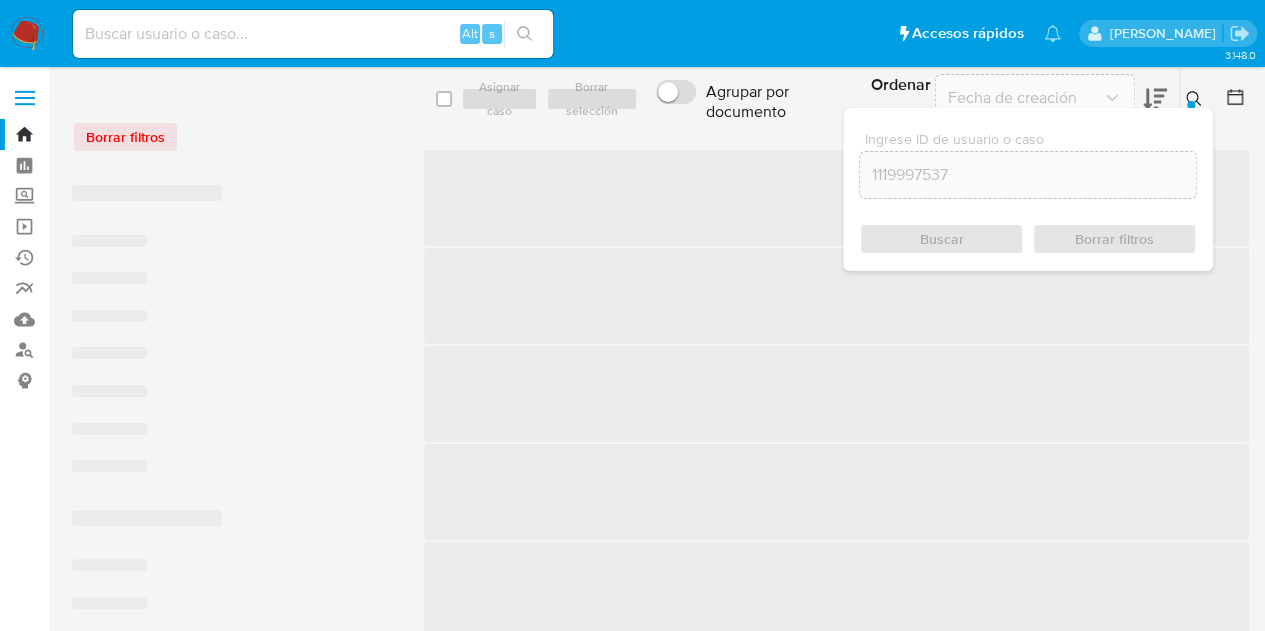 click 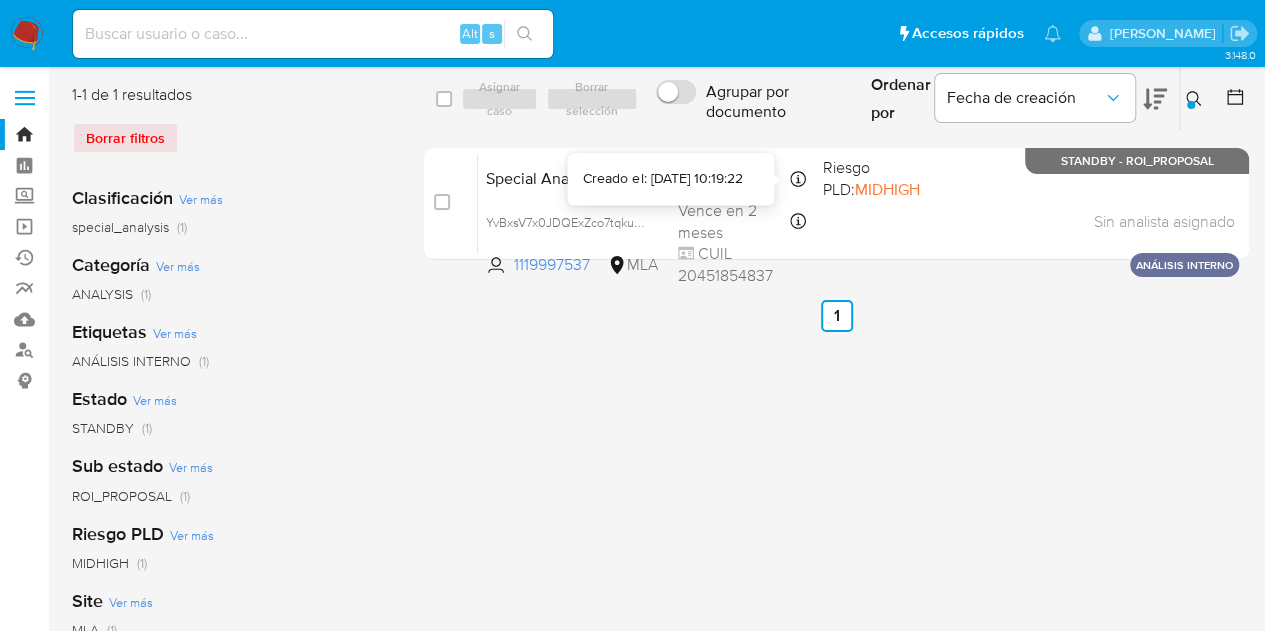 click on "Creado el: 18/06/2025 10:19:22" at bounding box center (662, 179) 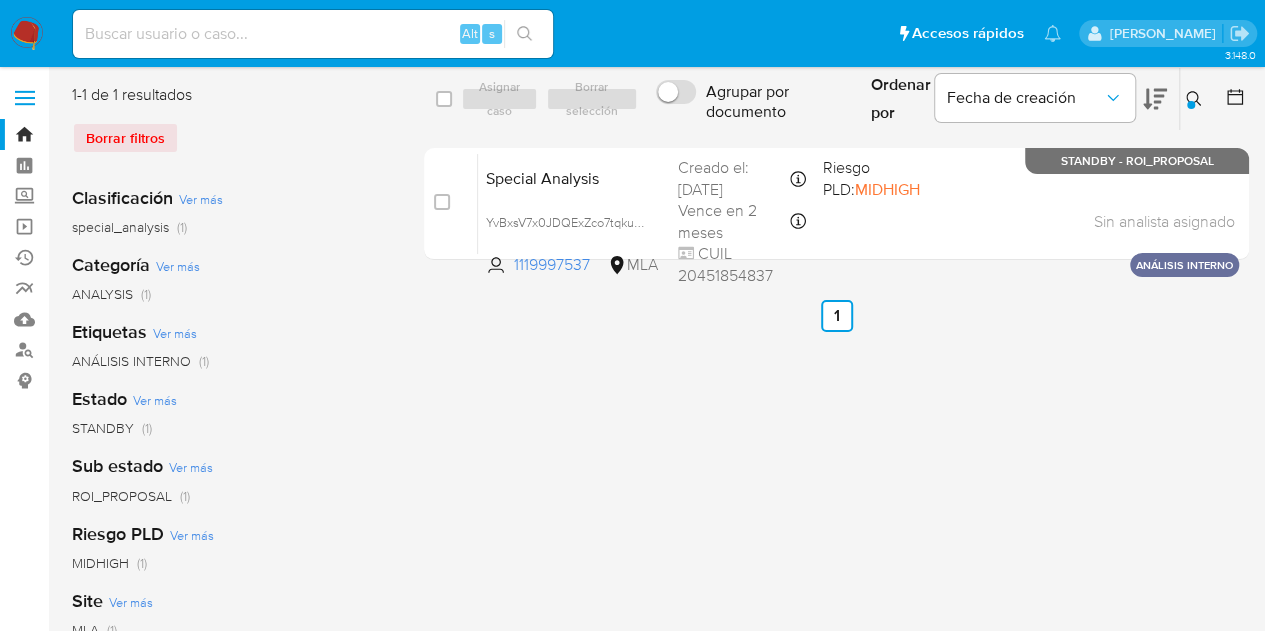click at bounding box center (1196, 99) 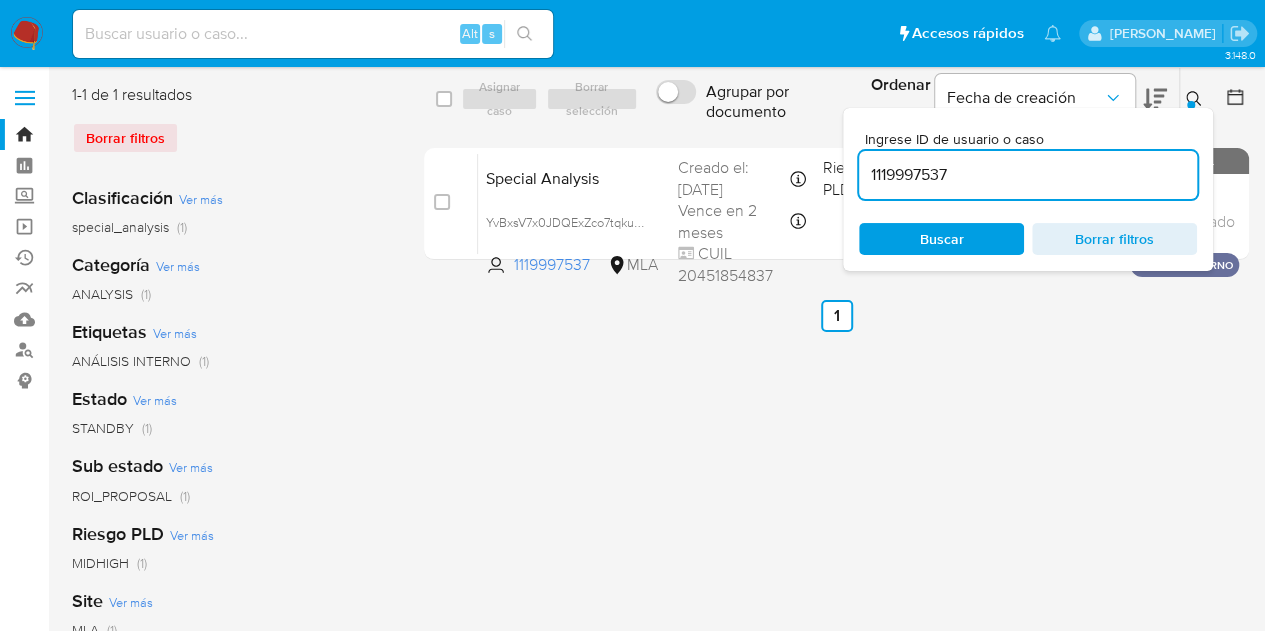 drag, startPoint x: 1002, startPoint y: 182, endPoint x: 744, endPoint y: 144, distance: 260.78345 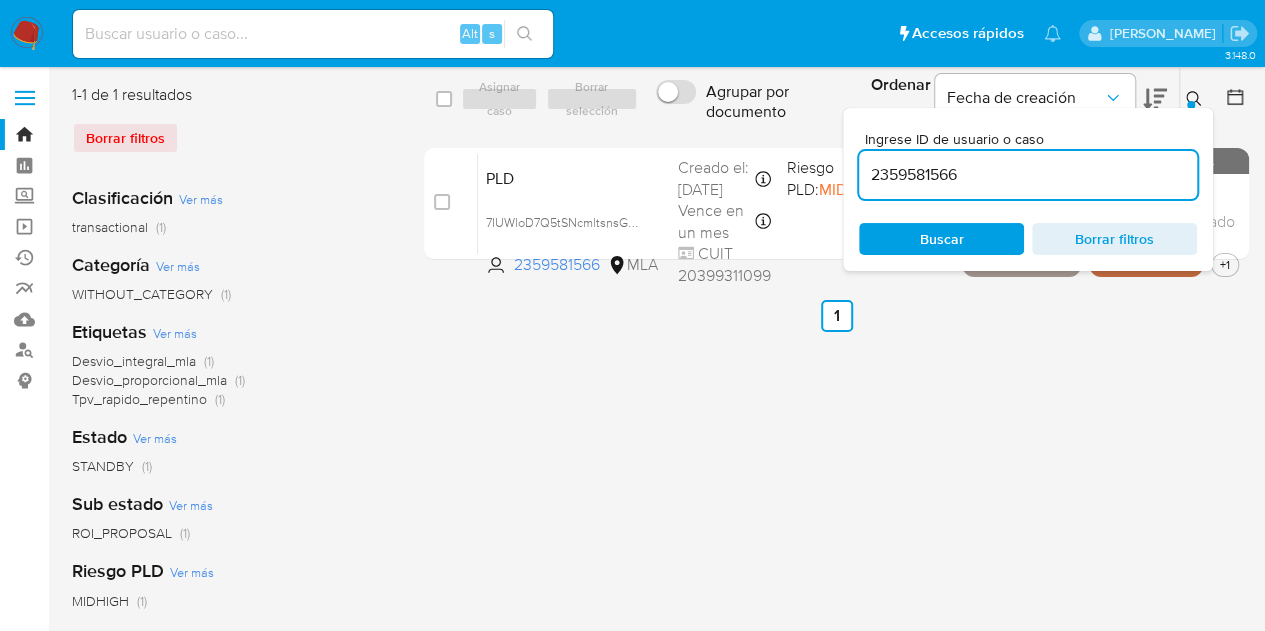 click 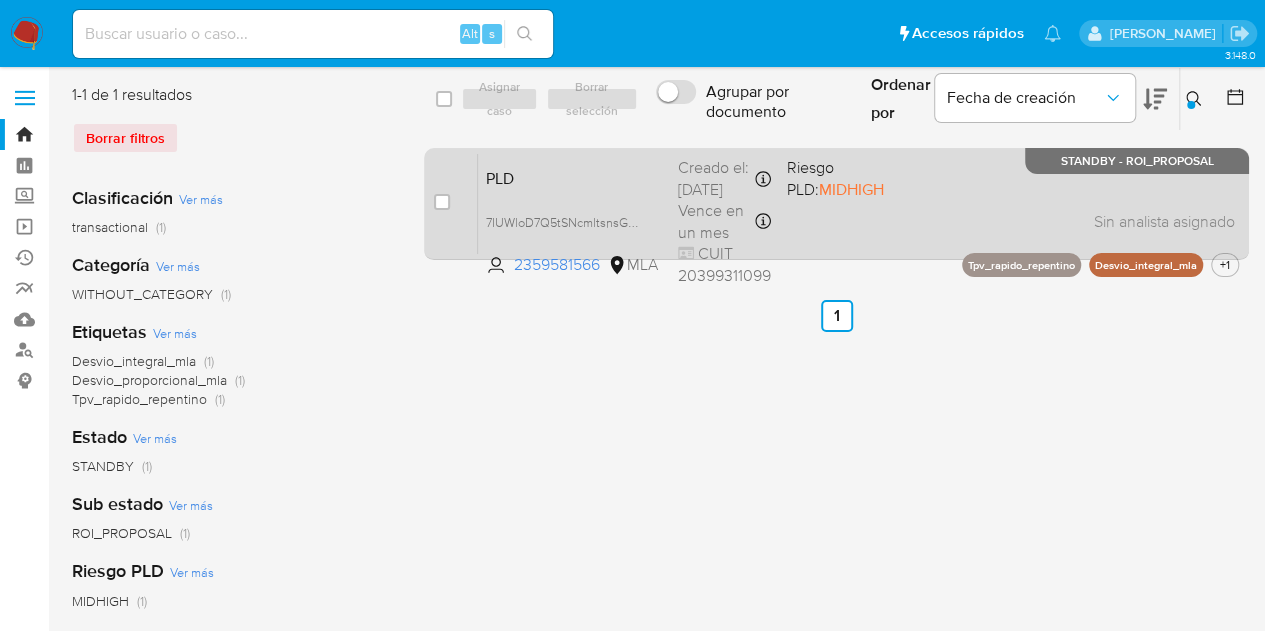 click on "PLD" at bounding box center (574, 177) 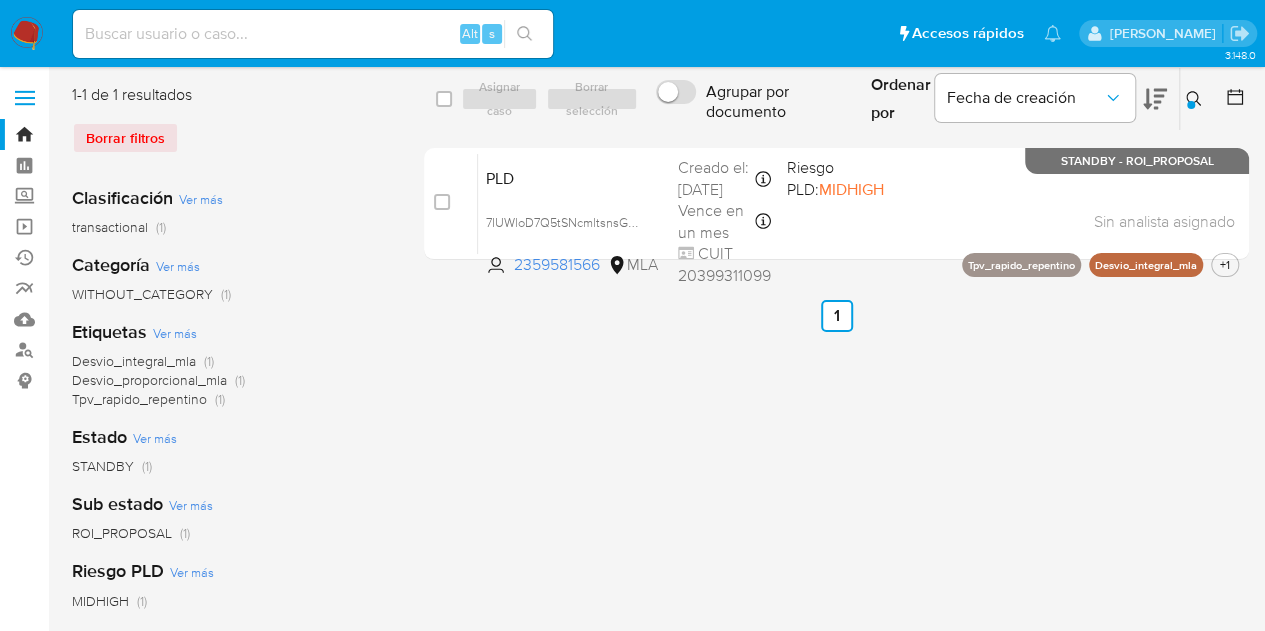 click 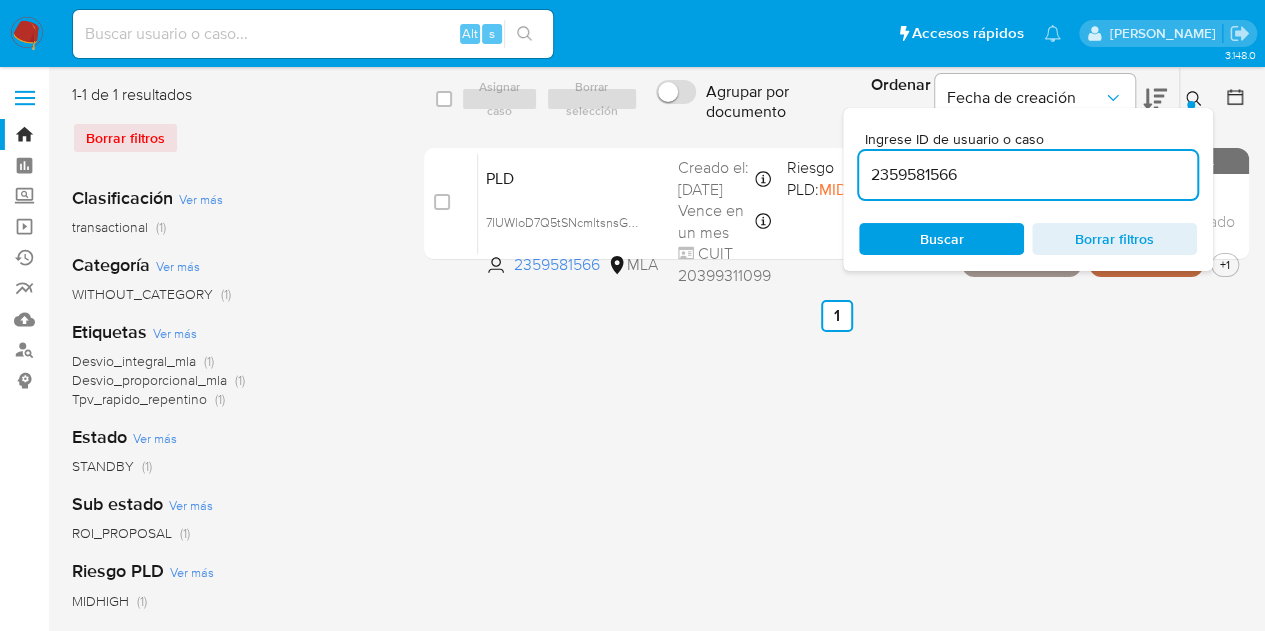 drag, startPoint x: 1052, startPoint y: 179, endPoint x: 725, endPoint y: 98, distance: 336.88278 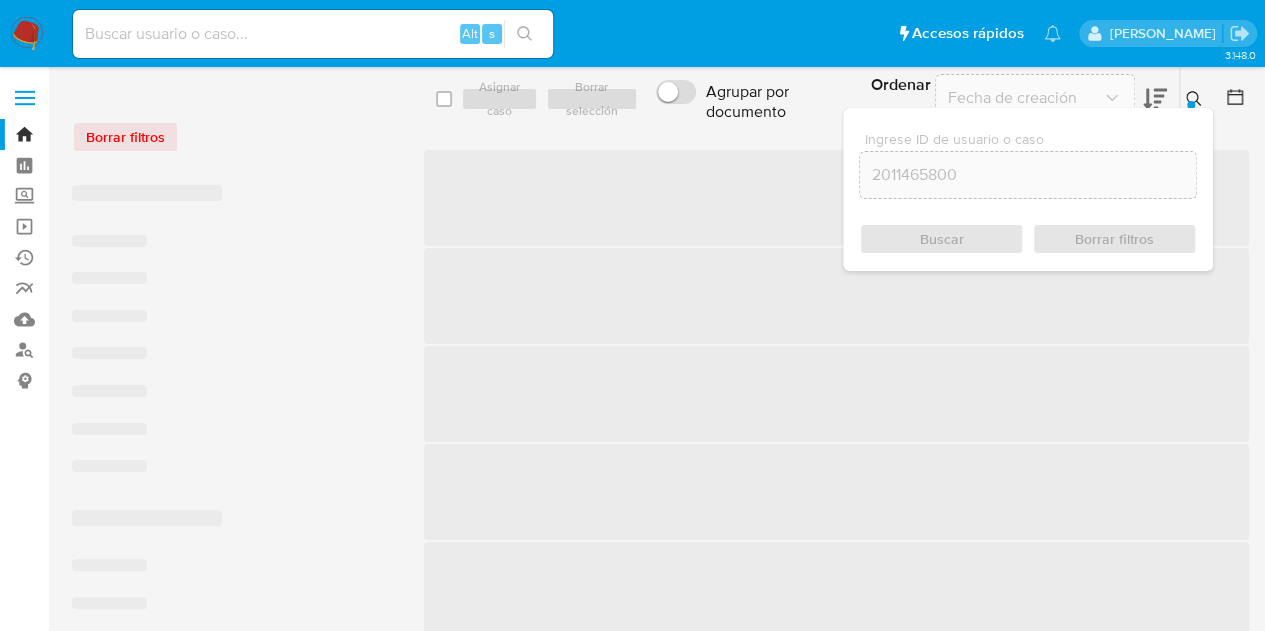 click 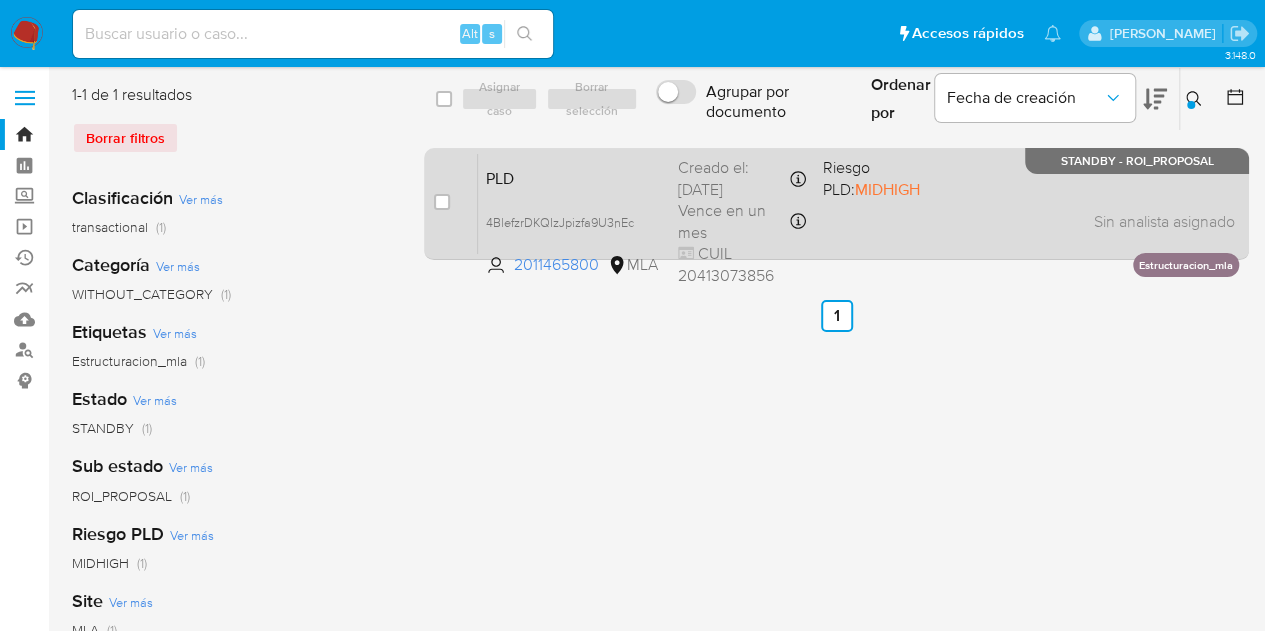 click on "PLD" at bounding box center [574, 177] 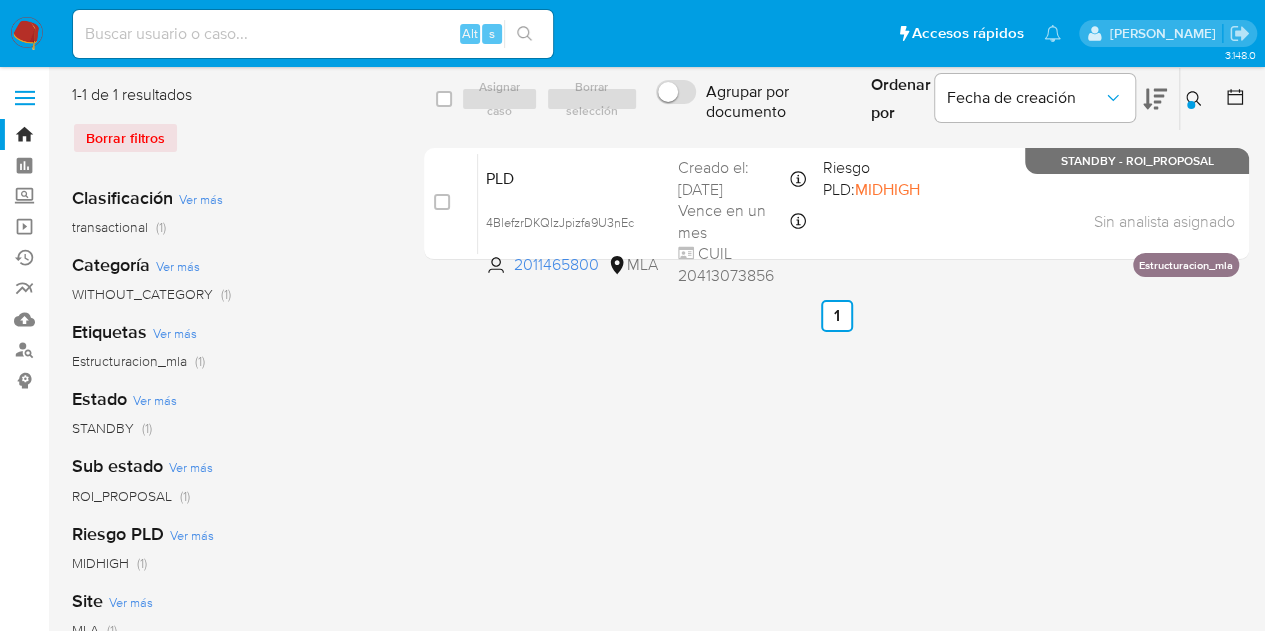 click 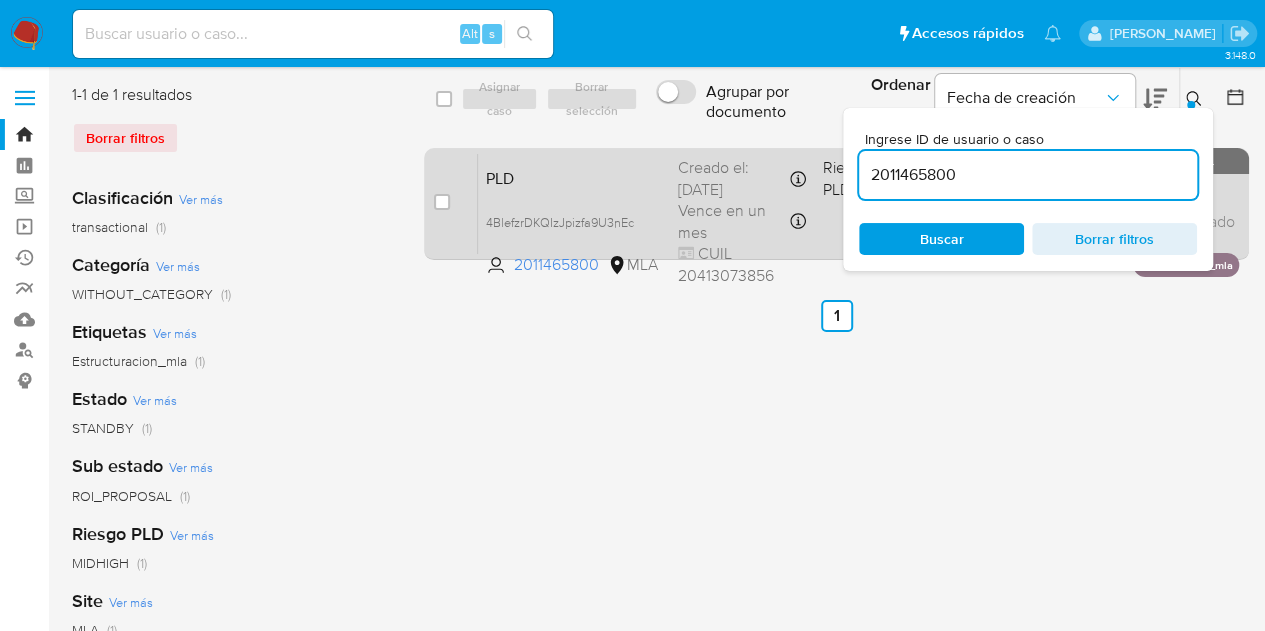 drag, startPoint x: 983, startPoint y: 179, endPoint x: 736, endPoint y: 149, distance: 248.81519 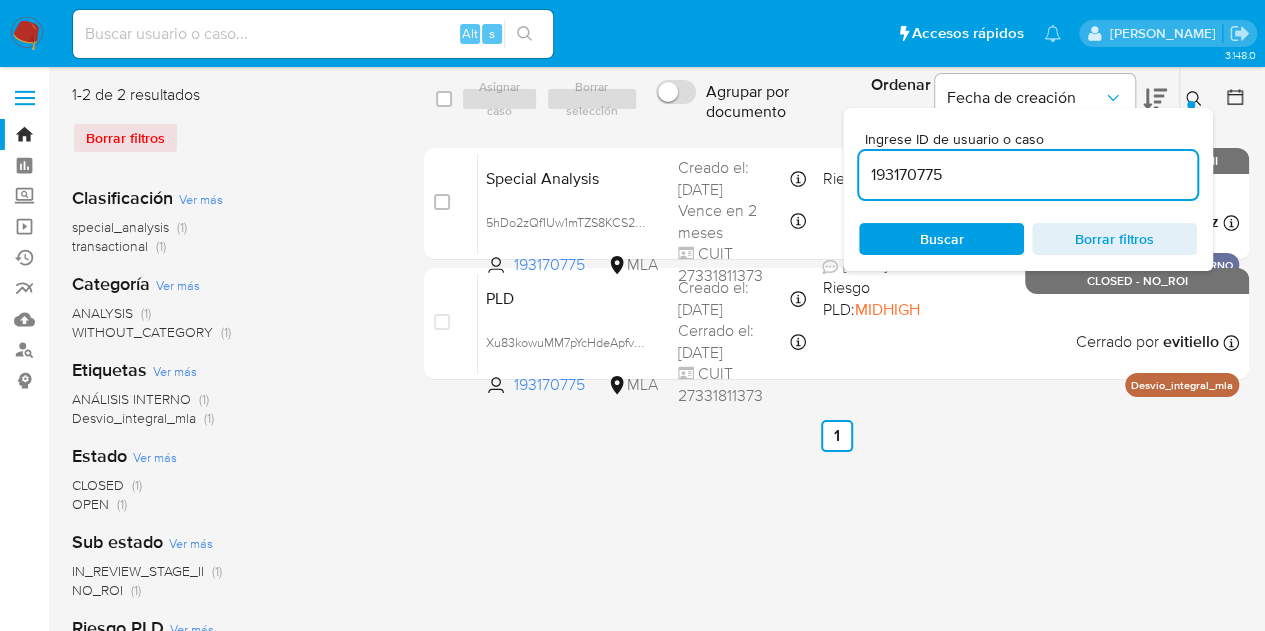 click 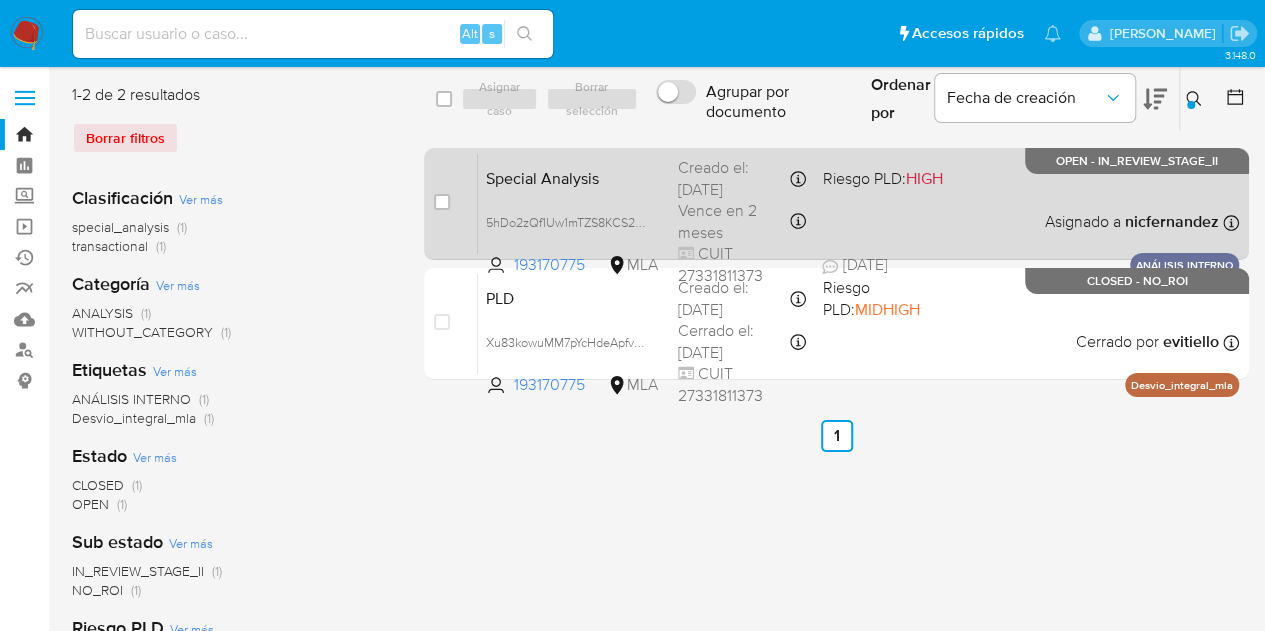 click on "Special Analysis" at bounding box center [574, 177] 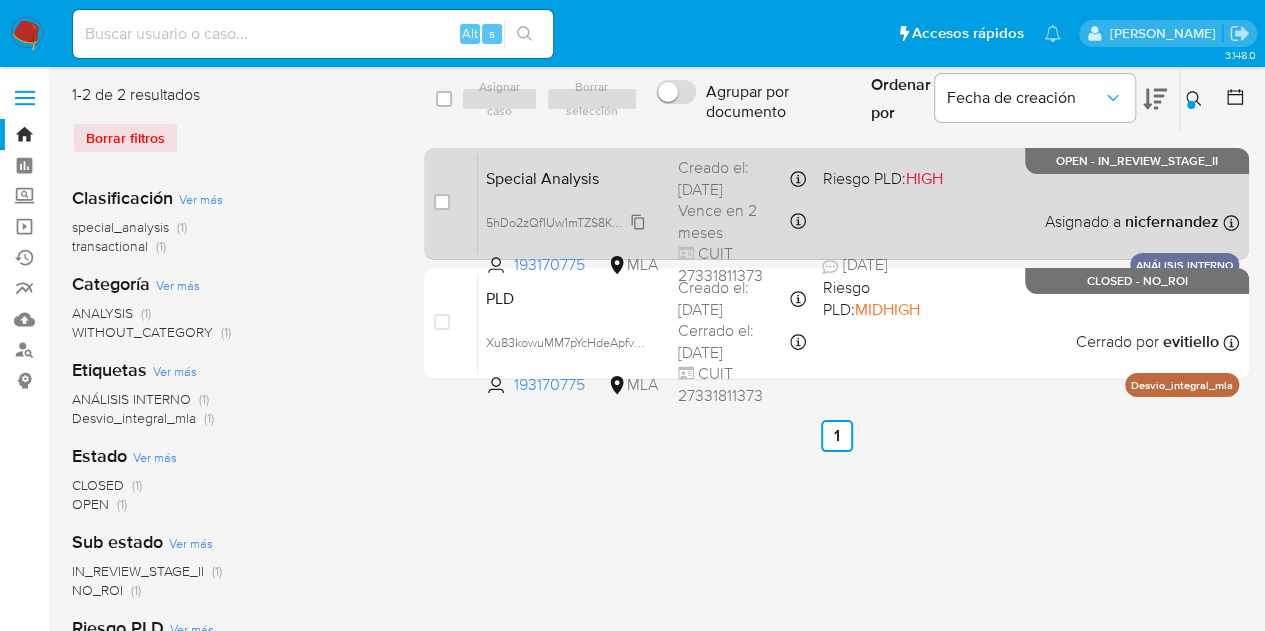 click on "5hDo2zQf1Uw1mTZS8KCS20q1" at bounding box center (570, 221) 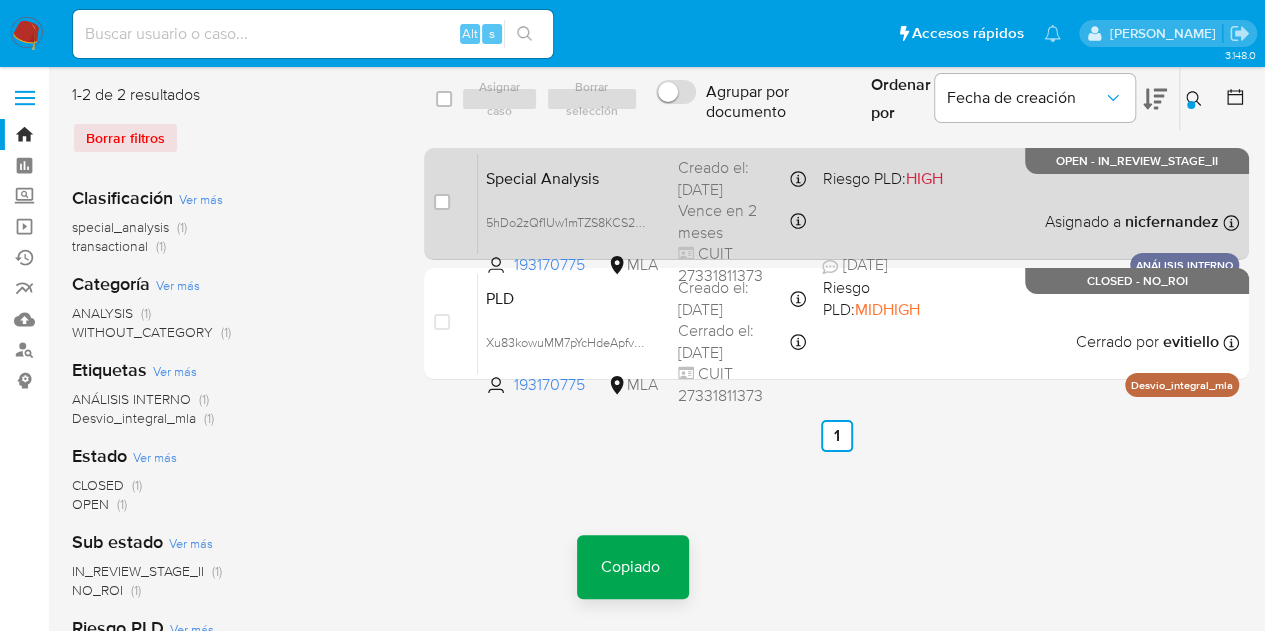 click on "Special Analysis 5hDo2zQf1Uw1mTZS8KCS20q1 Copiado Copiado 193170775 MLA Riesgo PLD:  HIGH Creado el: 25/06/2025   Creado el: 25/06/2025 12:05:21 Vence en 2 meses   Vence el 23/09/2025 12:05:21 CUIT   27331811373 18/07/2025   18/07/2025 11:34 Asignado a   nicfernandez   Asignado el: 25/06/2025 12:05:21 ANÁLISIS INTERNO OPEN - IN_REVIEW_STAGE_II" at bounding box center (858, 203) 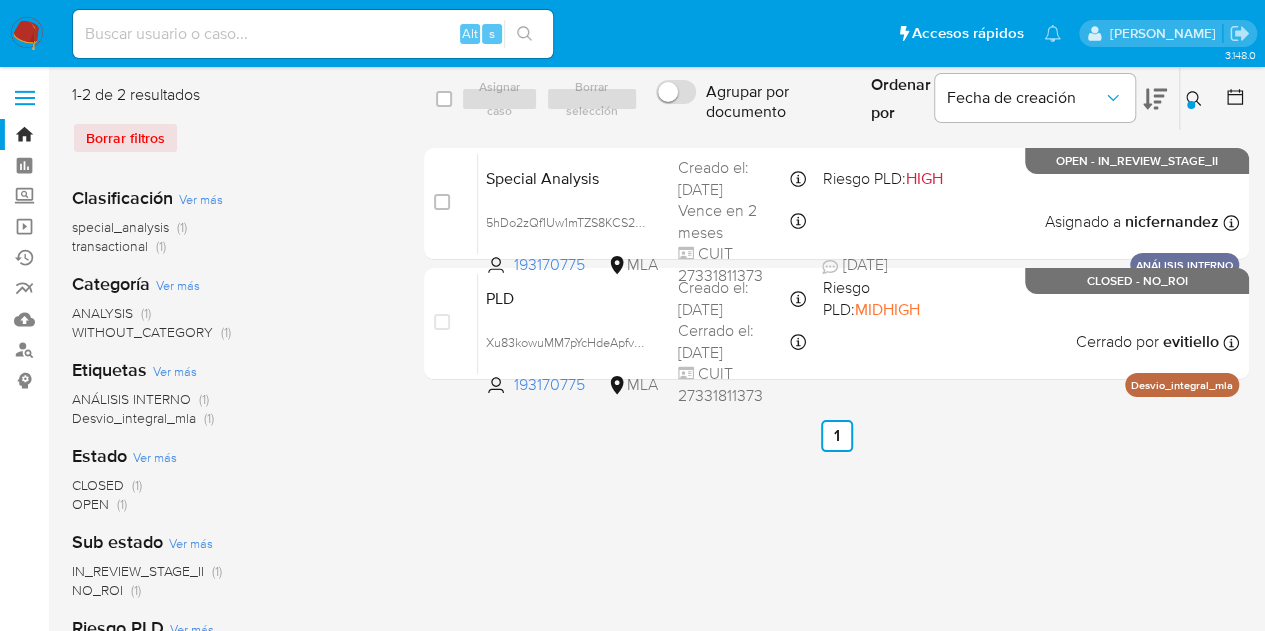 click 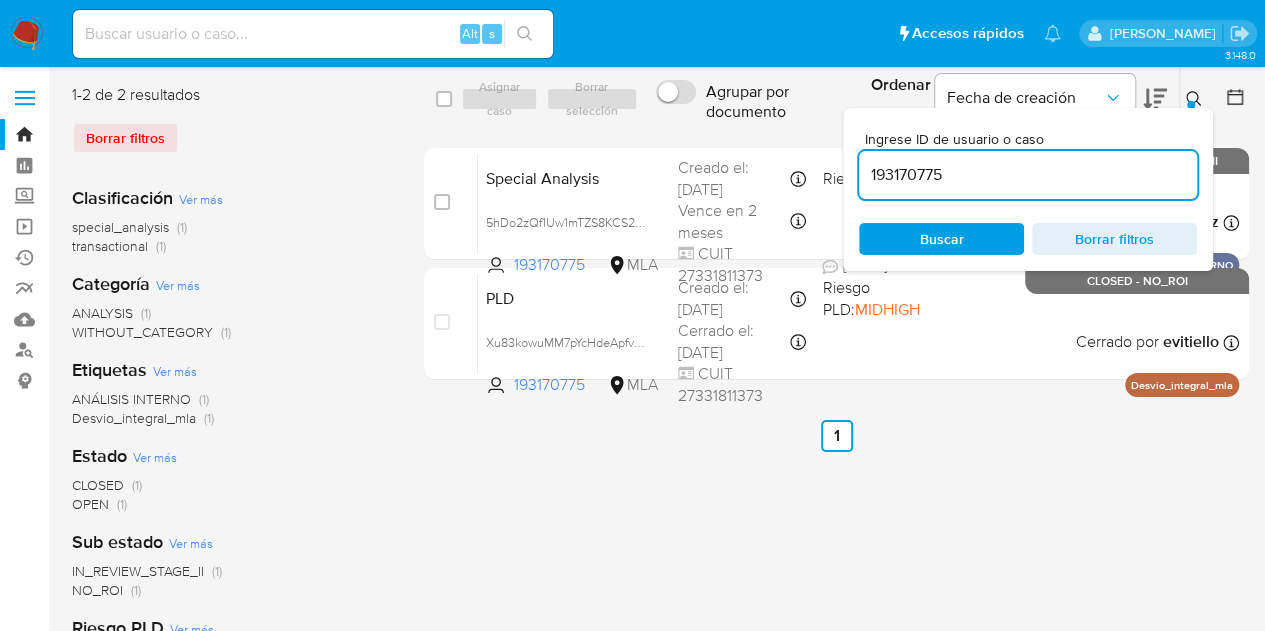 drag, startPoint x: 830, startPoint y: 138, endPoint x: 710, endPoint y: 115, distance: 122.18429 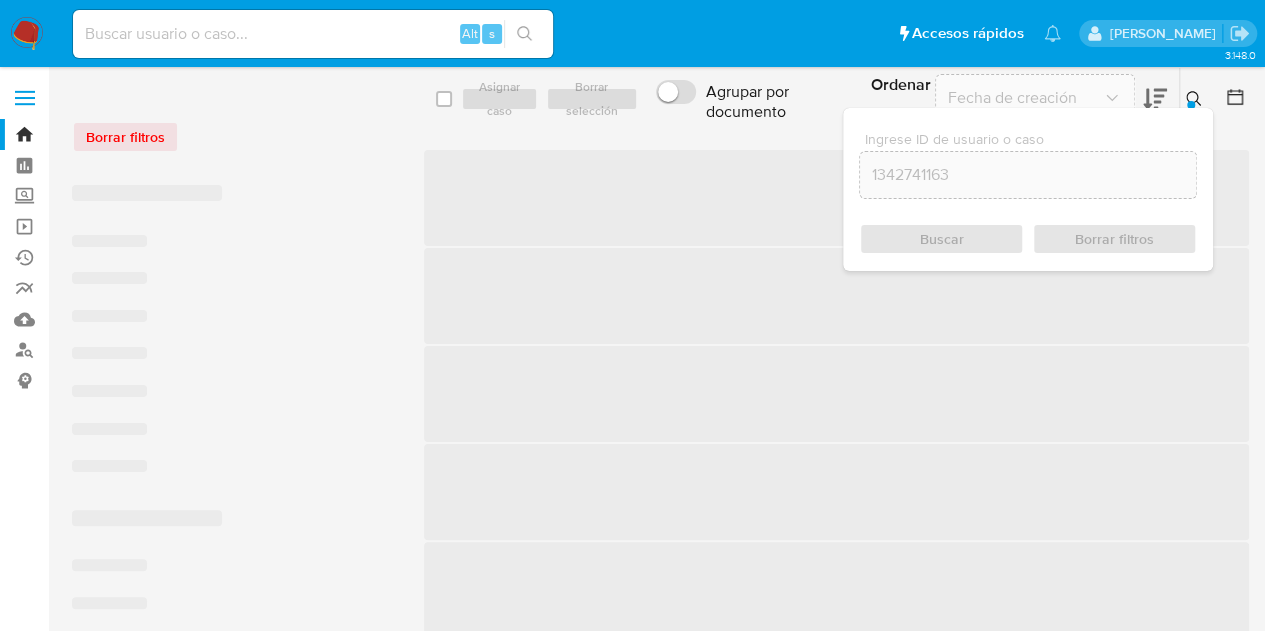 click 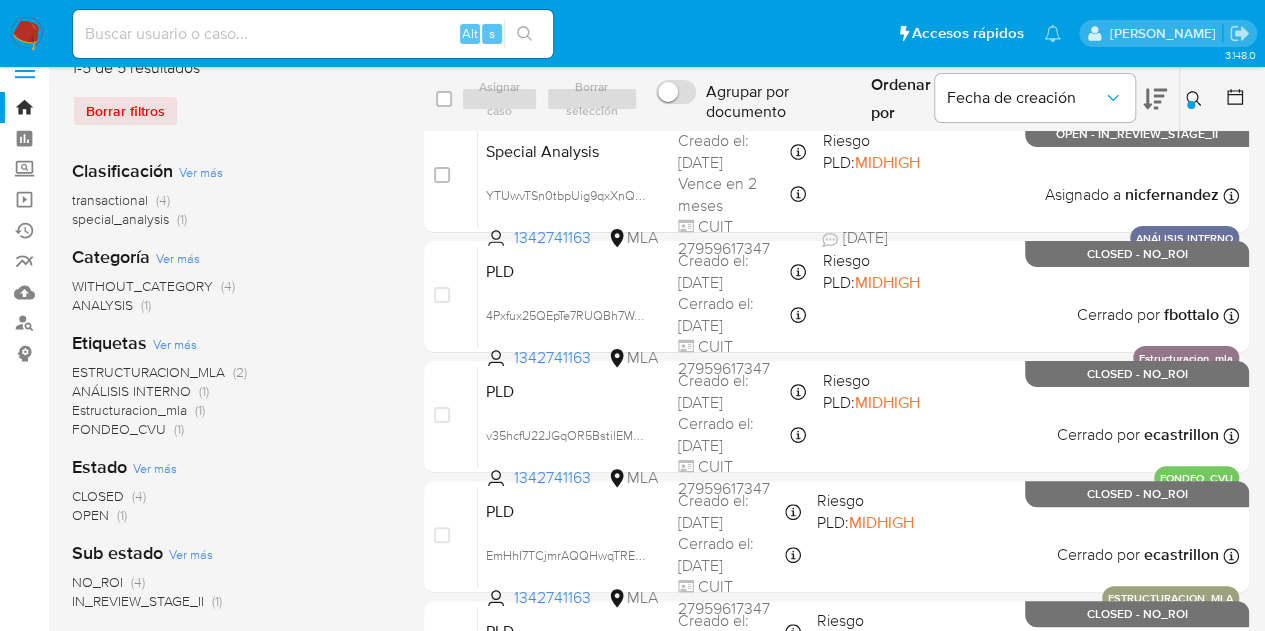 scroll, scrollTop: 0, scrollLeft: 0, axis: both 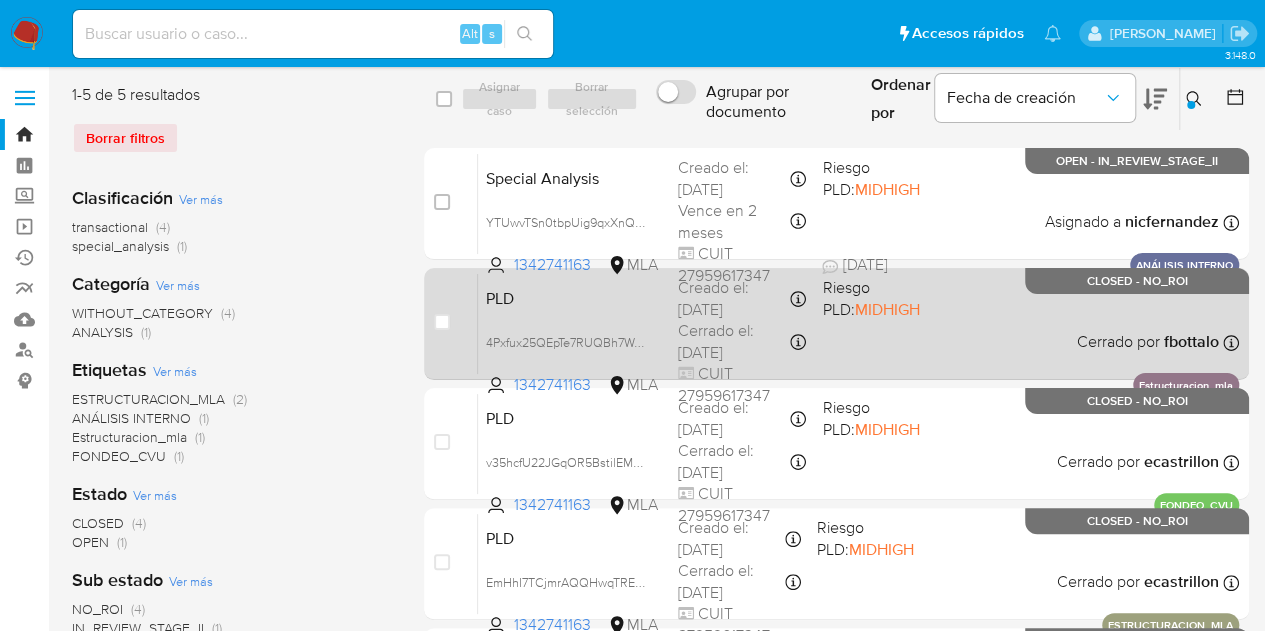 click on "PLD 4Pxfux25QEpTe7RUQBh7Wqrv 1342741163 MLA Riesgo PLD:  MIDHIGH Creado el: 12/09/2024   Creado el: 12/09/2024 03:03:15 Cerrado el: 03/10/2024   Cerrado el: 03/10/2024 09:50:10 CUIT   27959617347 Cerrado por   fbottalo   Asignado el: 17/09/2024 18:52:25 Estructuracion_mla CLOSED - NO_ROI" at bounding box center [858, 323] 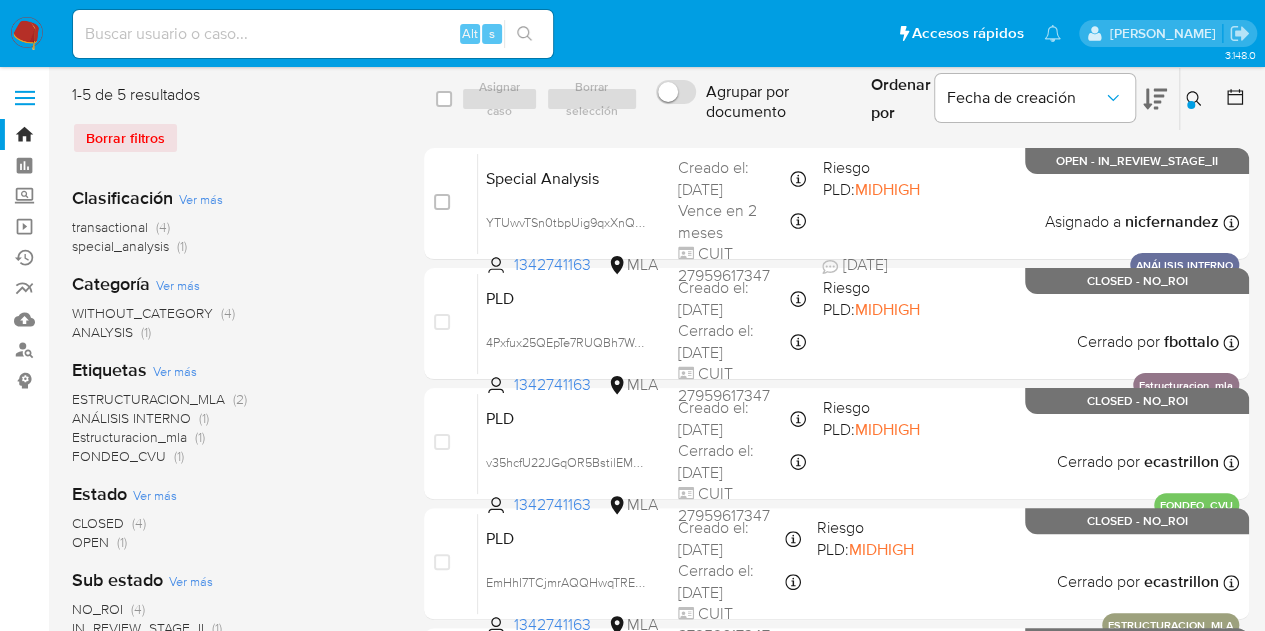 drag, startPoint x: 1204, startPoint y: 97, endPoint x: 1178, endPoint y: 99, distance: 26.076809 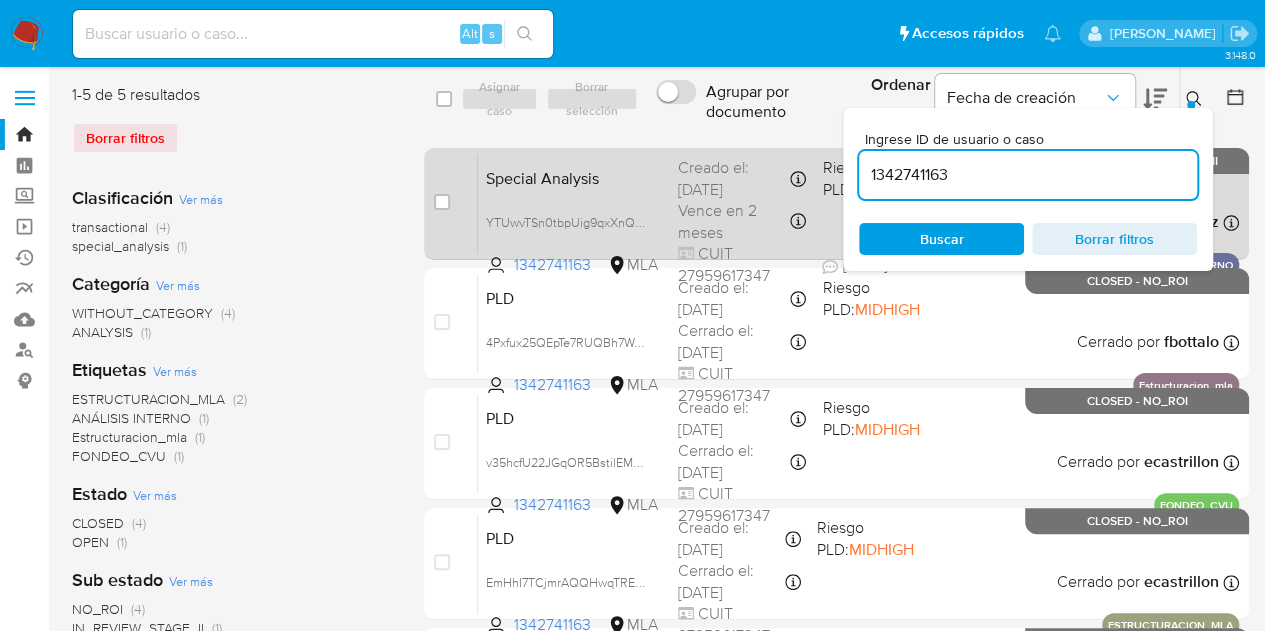 drag, startPoint x: 968, startPoint y: 169, endPoint x: 736, endPoint y: 149, distance: 232.86047 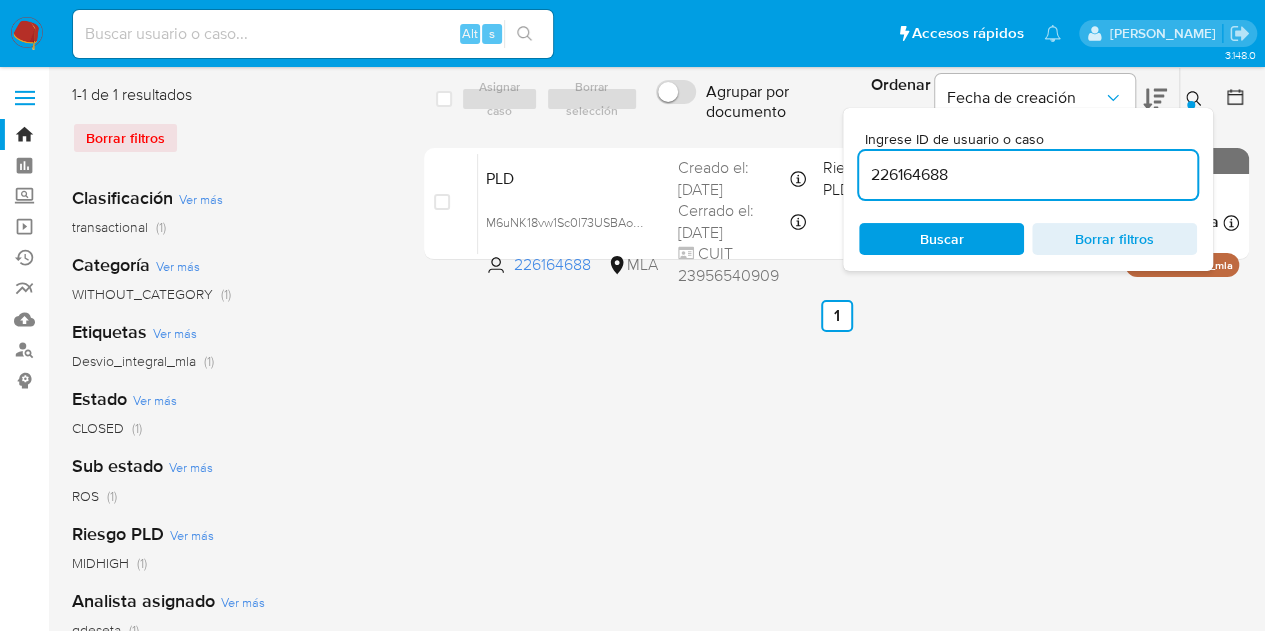 click 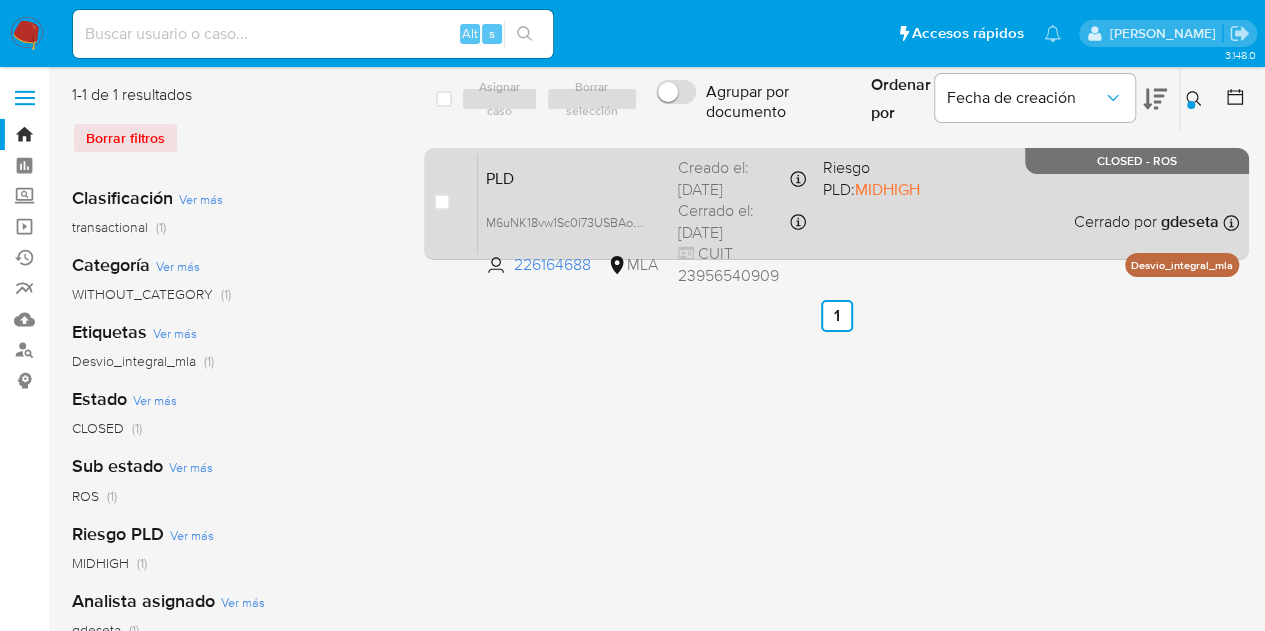 click on "PLD" at bounding box center (574, 177) 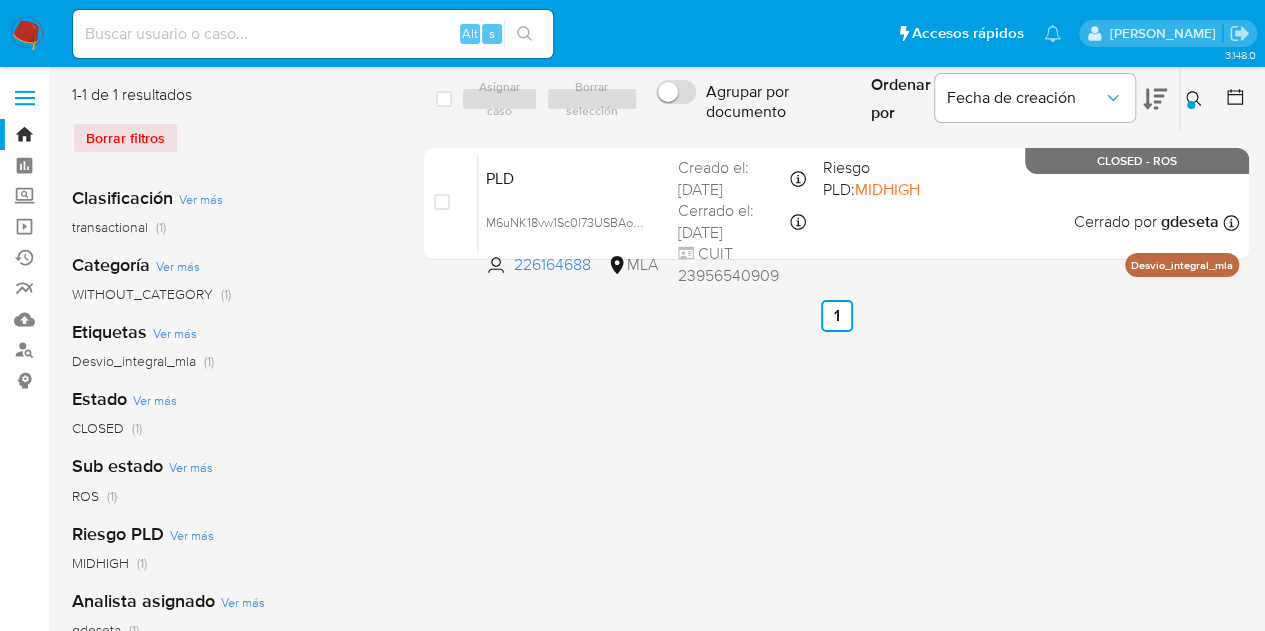 click at bounding box center [1191, 105] 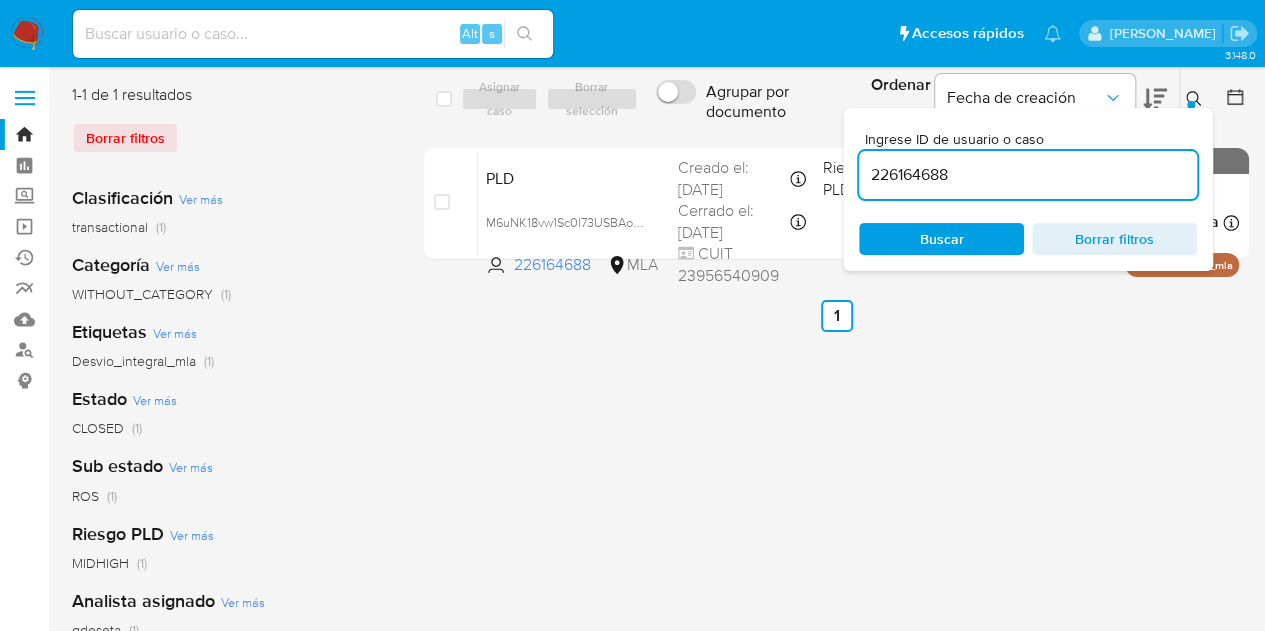 drag, startPoint x: 1018, startPoint y: 175, endPoint x: 607, endPoint y: 125, distance: 414.03018 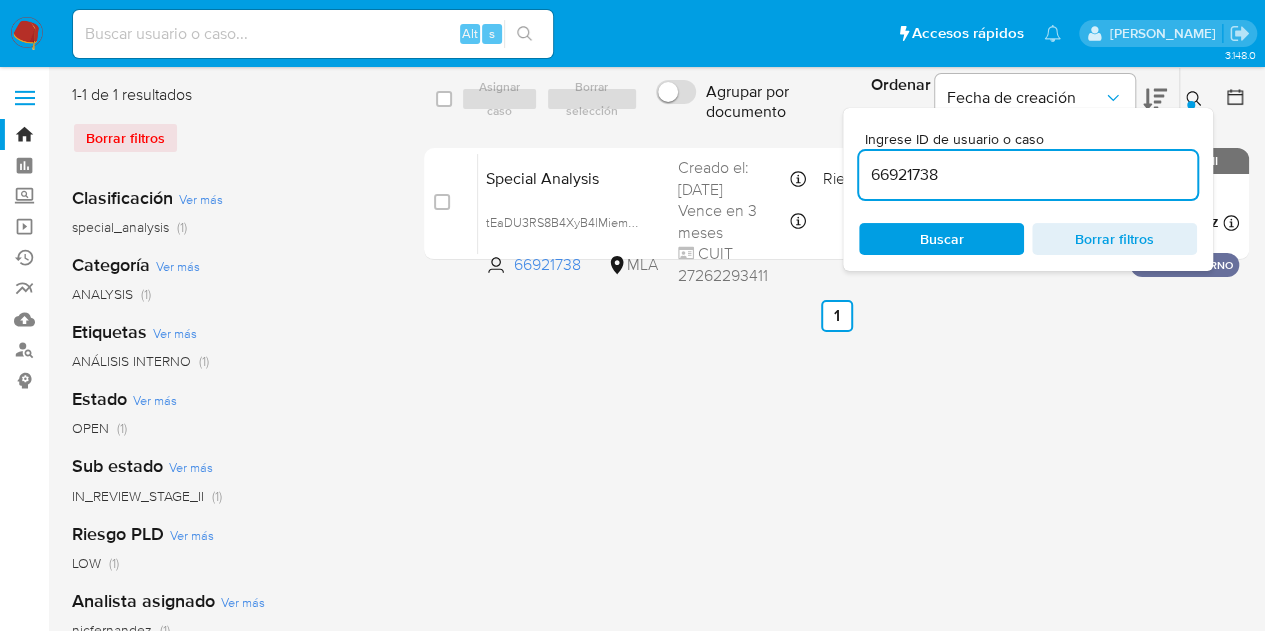 click 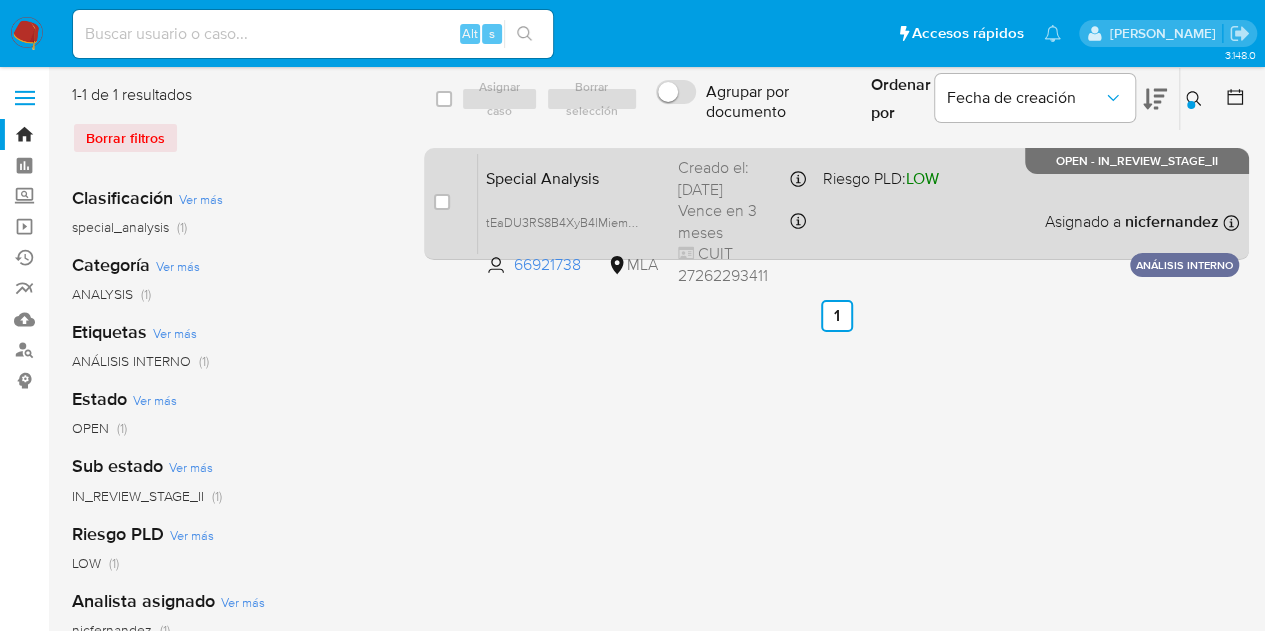 click on "Special Analysis tEaDU3RS8B4XyB4lMiemN38j 66921738 MLA Riesgo PLD:  LOW Creado el: 22/07/2025   Creado el: 22/07/2025 16:43:06 Vence en 3 meses   Vence el 20/10/2025 16:43:06 CUIT   27262293411 Asignado a   nicfernandez   Asignado el: 22/07/2025 16:43:06 ANÁLISIS INTERNO OPEN - IN_REVIEW_STAGE_II" at bounding box center [858, 203] 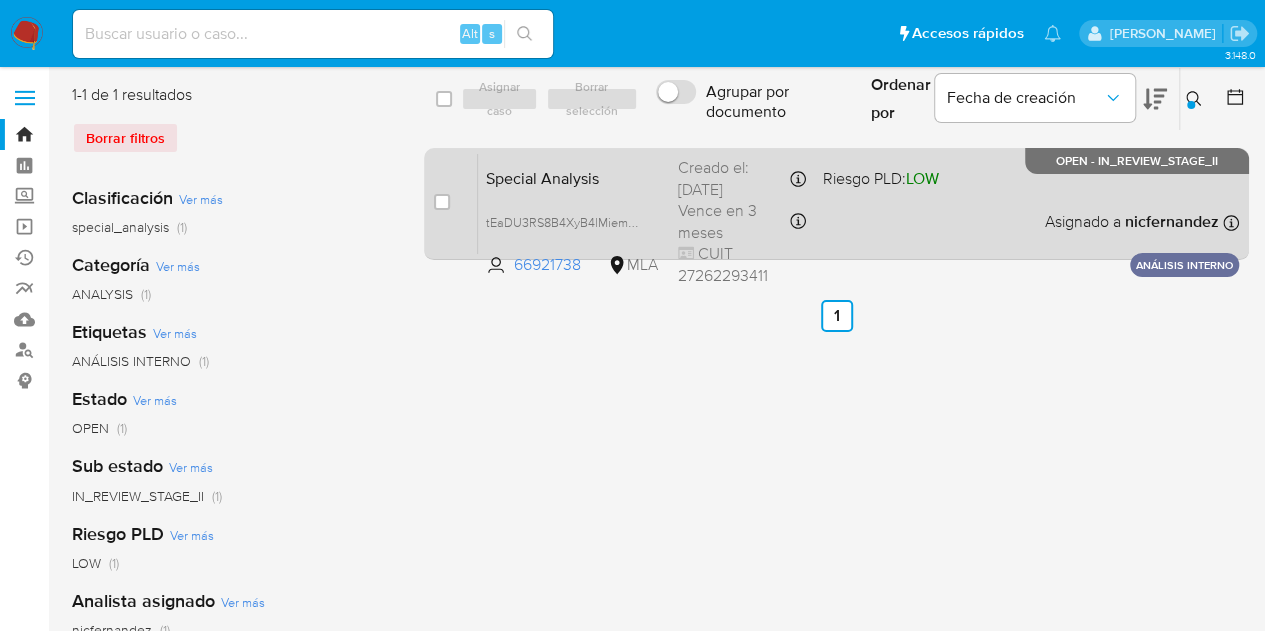 click on "Special Analysis" at bounding box center [574, 177] 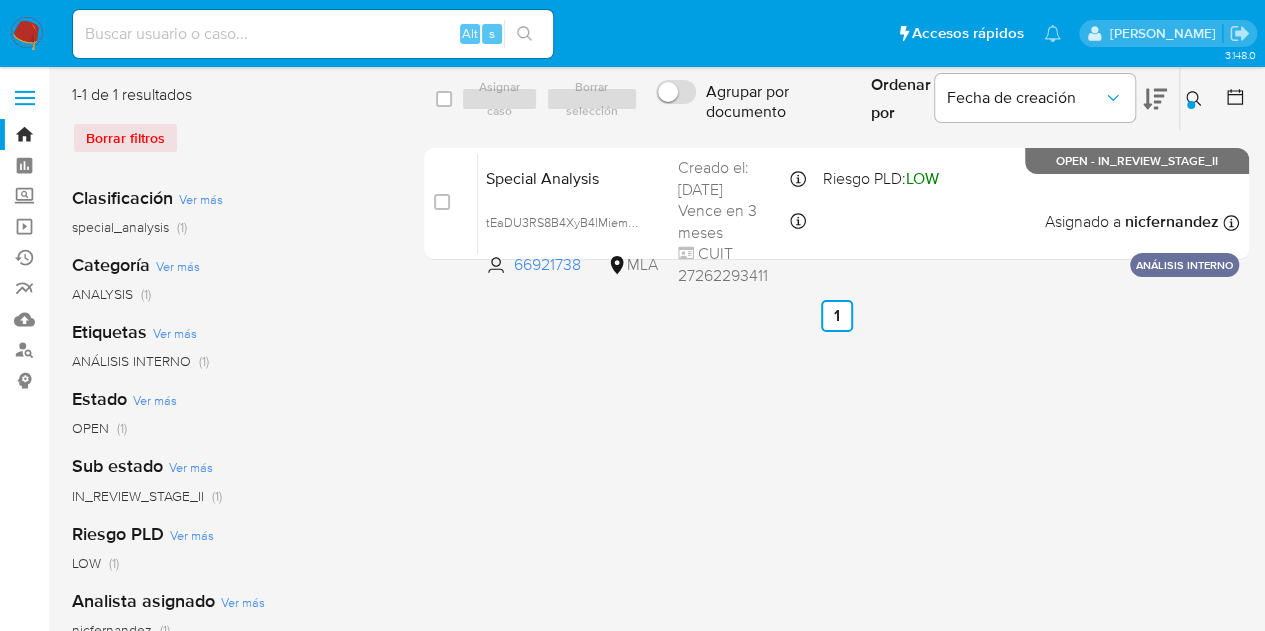 click 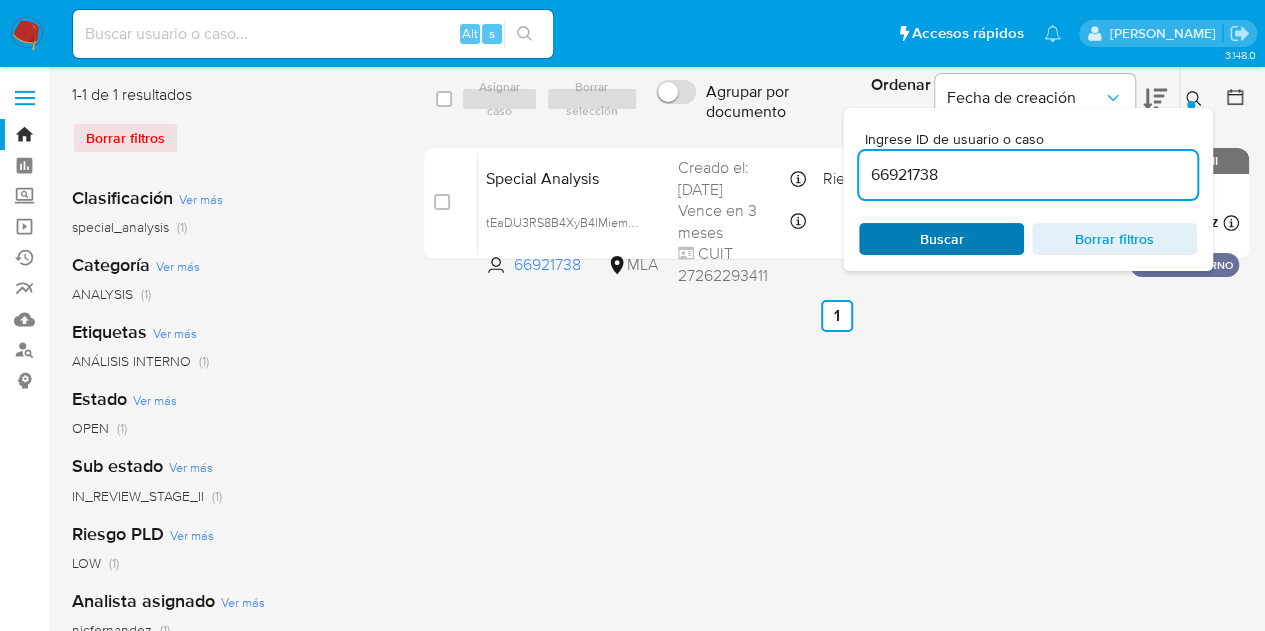 click on "Buscar" at bounding box center (941, 239) 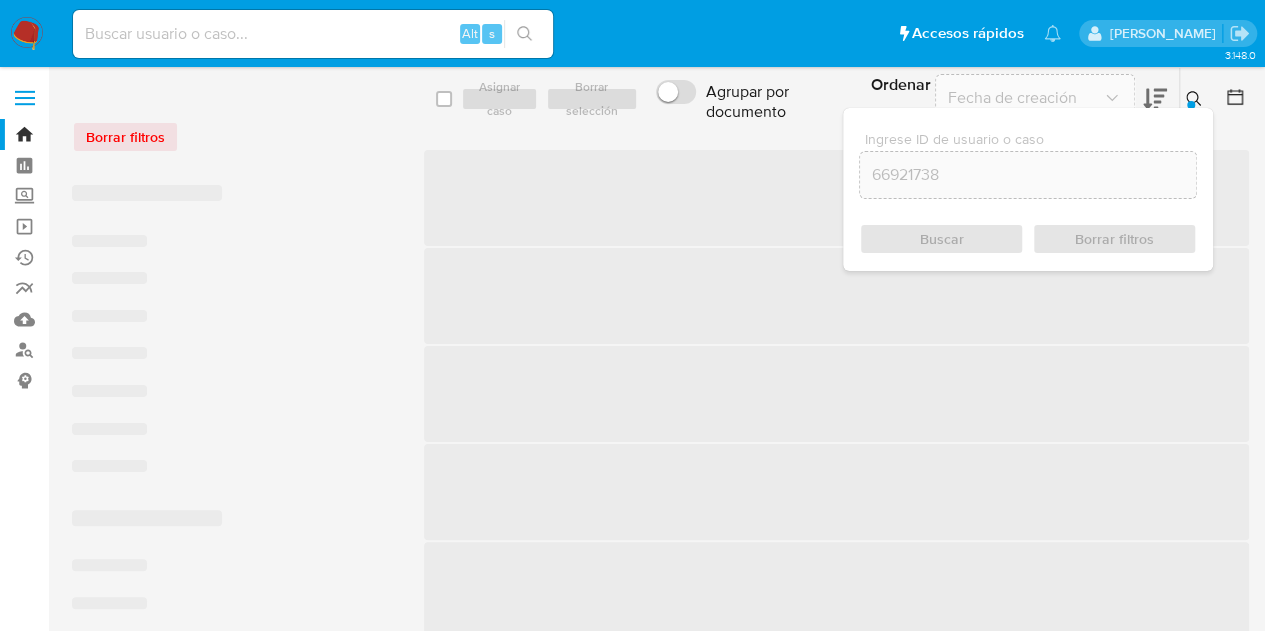 click 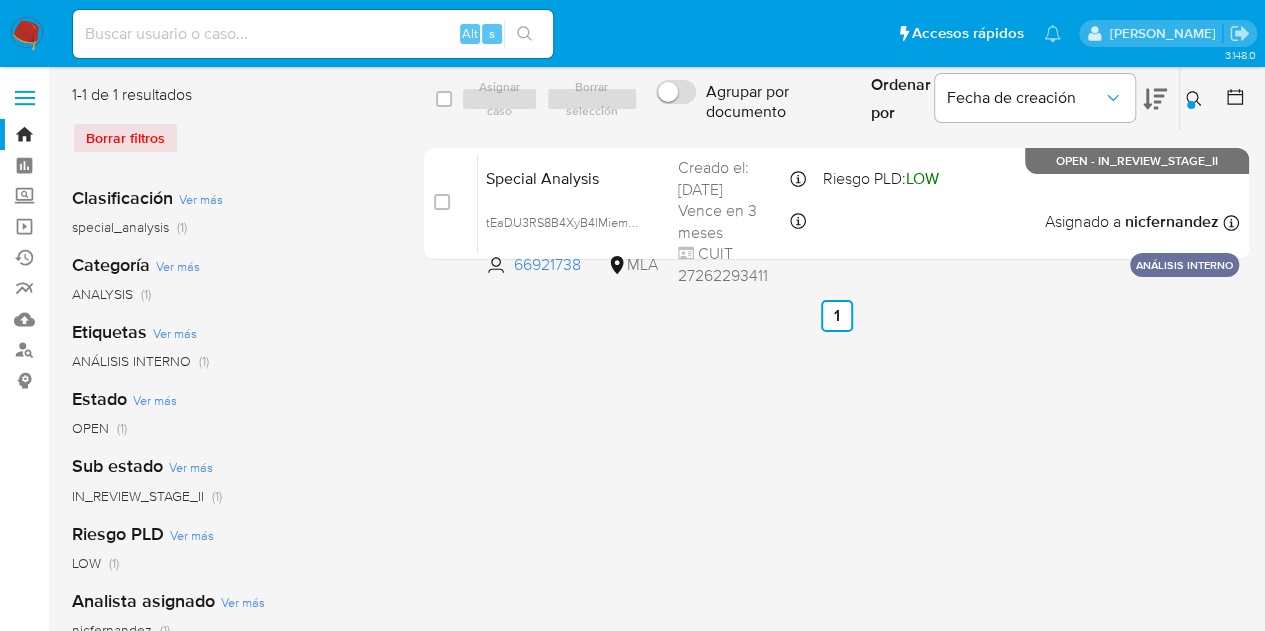 click on "Ingrese ID de usuario o caso 66921738 Buscar Borrar filtros" at bounding box center (1196, 99) 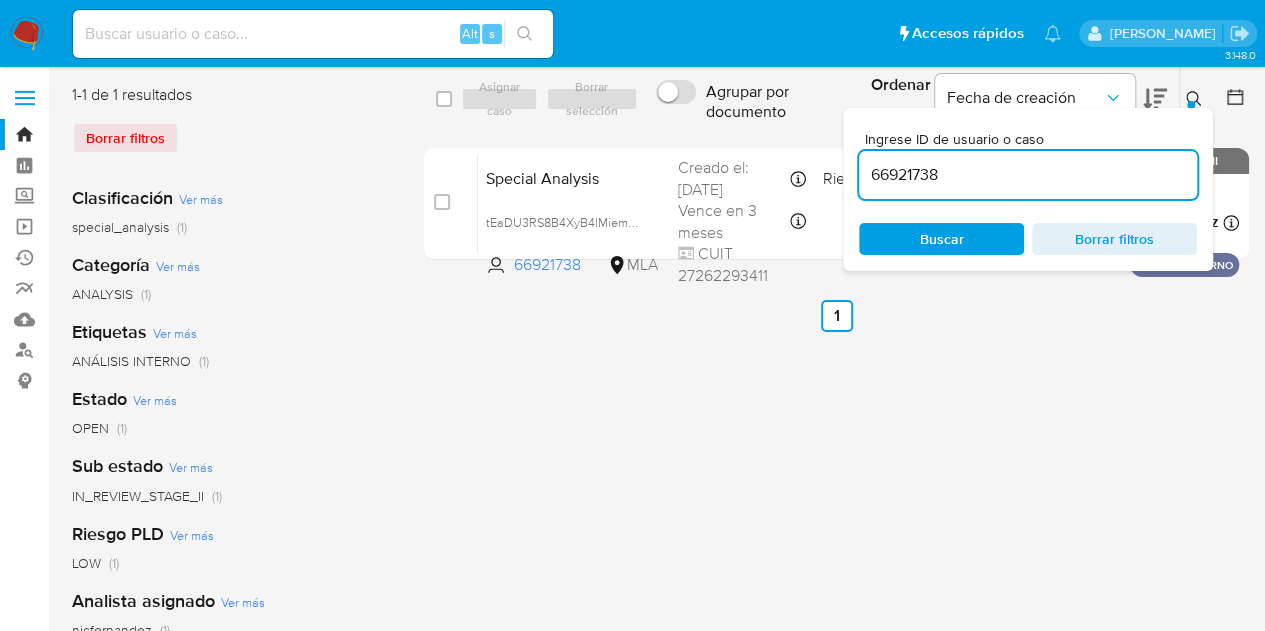 drag, startPoint x: 947, startPoint y: 241, endPoint x: 1148, endPoint y: 171, distance: 212.84032 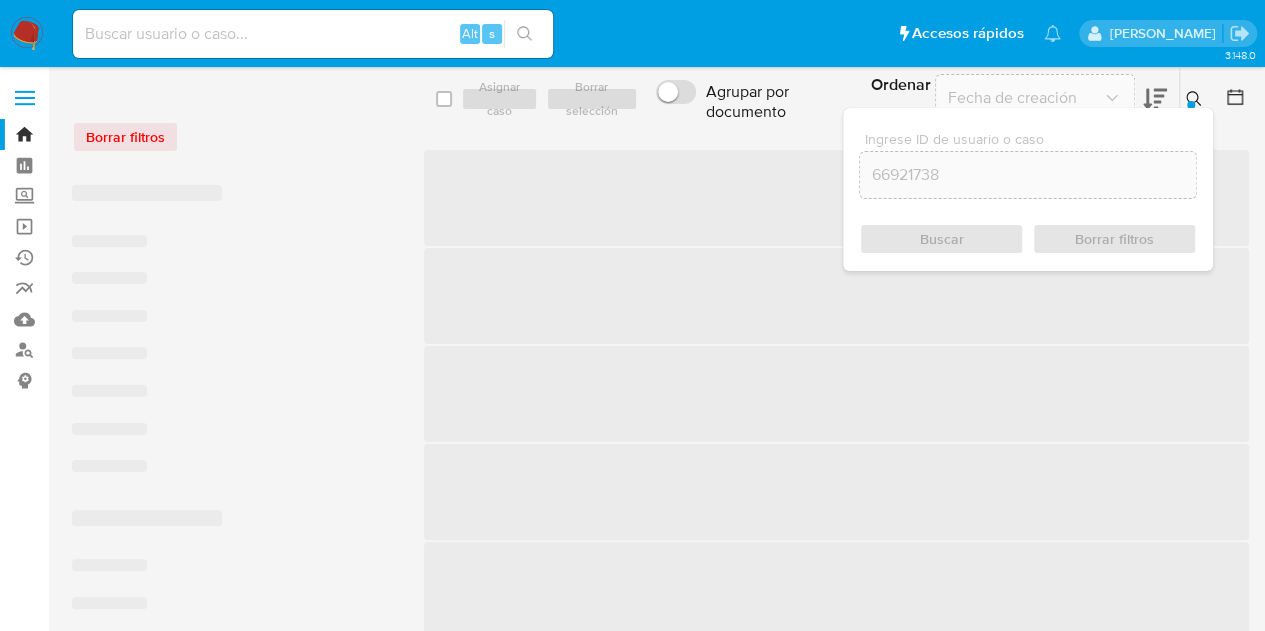 click 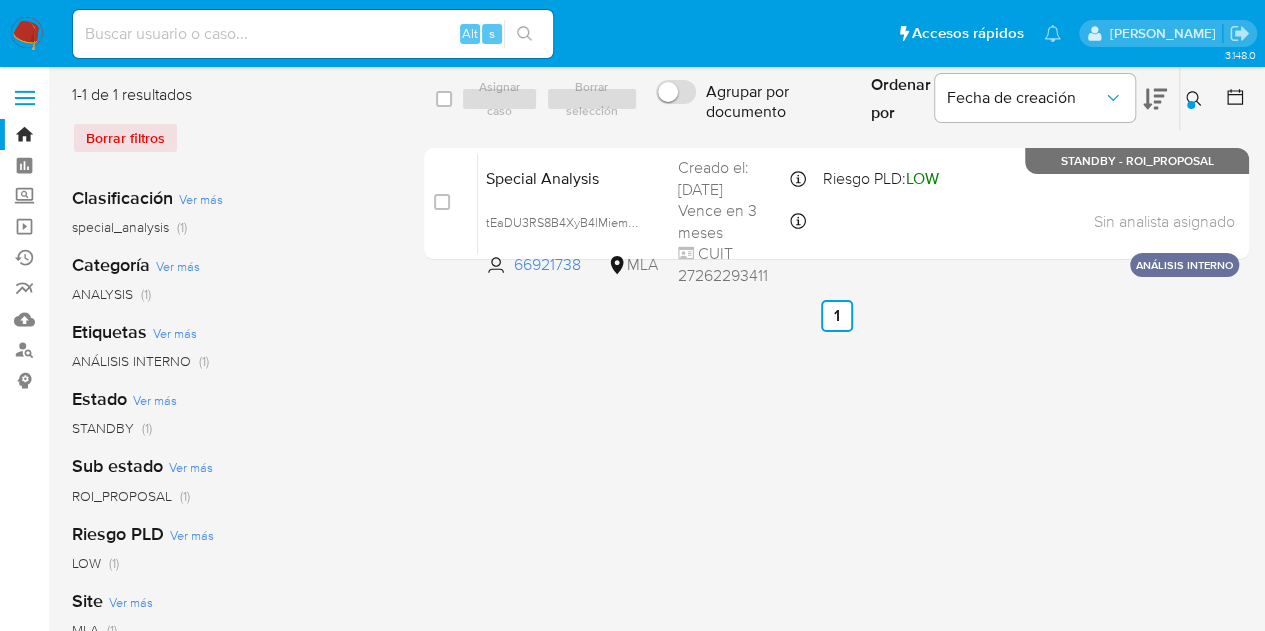 click on "select-all-cases-checkbox Asignar caso Borrar selección Agrupar por documento Ordenar por Fecha de creación   No es posible ordenar los resultados mientras se encuentren agrupados. Ingrese ID de usuario o caso 66921738 Buscar Borrar filtros case-item-checkbox   No es posible asignar el caso Special Analysis tEaDU3RS8B4XyB4lMiemN38j 66921738 MLA Riesgo PLD:  LOW Creado el: 22/07/2025   Creado el: 22/07/2025 16:43:06 Vence en 3 meses   Vence el 20/10/2025 16:43:06 CUIT   27262293411 Sin analista asignado   Asignado el: 22/07/2025 16:43:06 ANÁLISIS INTERNO STANDBY - ROI_PROPOSAL  Anterior 1 Siguiente" at bounding box center [836, 515] 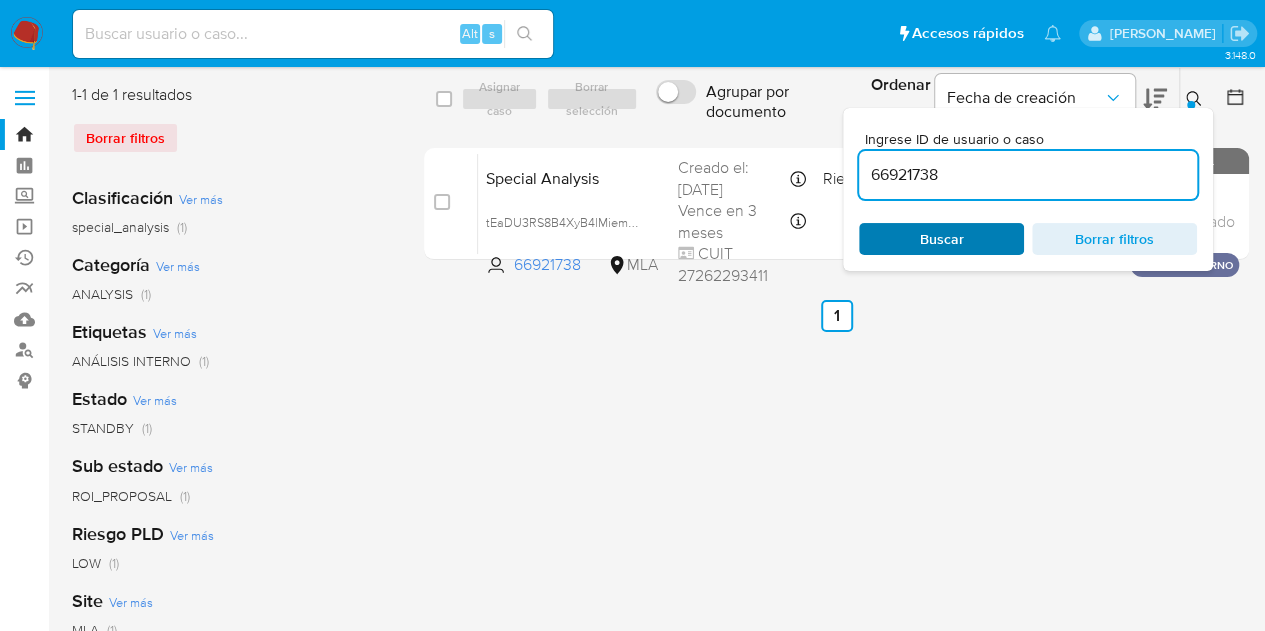 click on "Buscar" at bounding box center (941, 239) 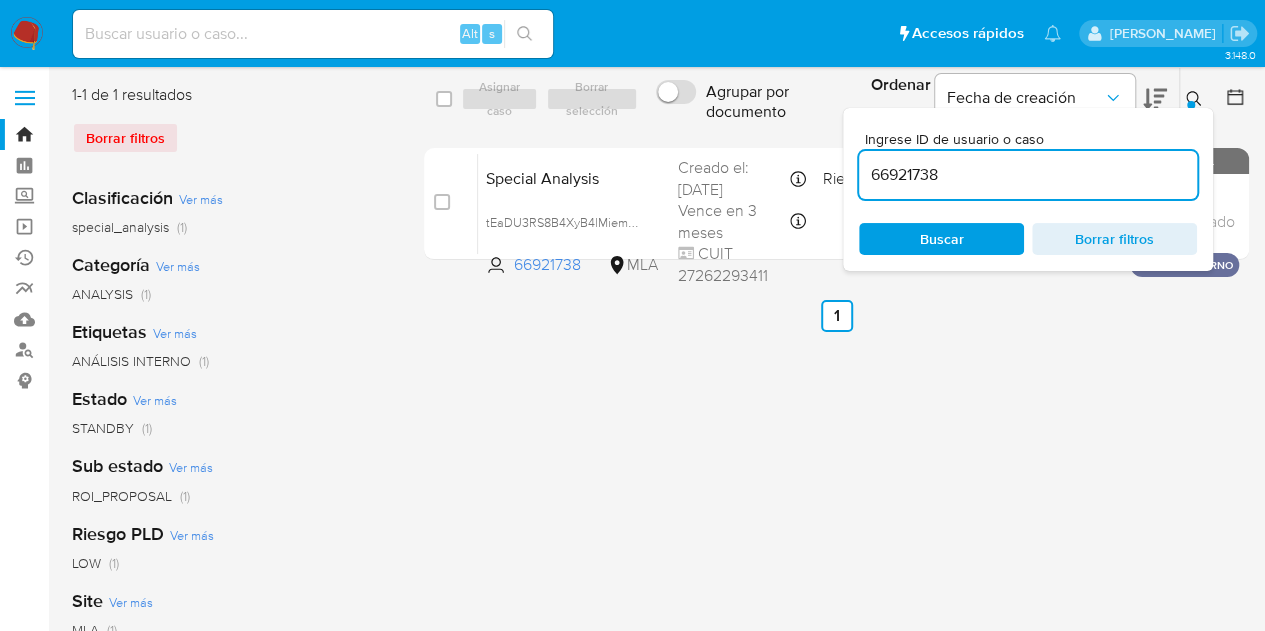 click 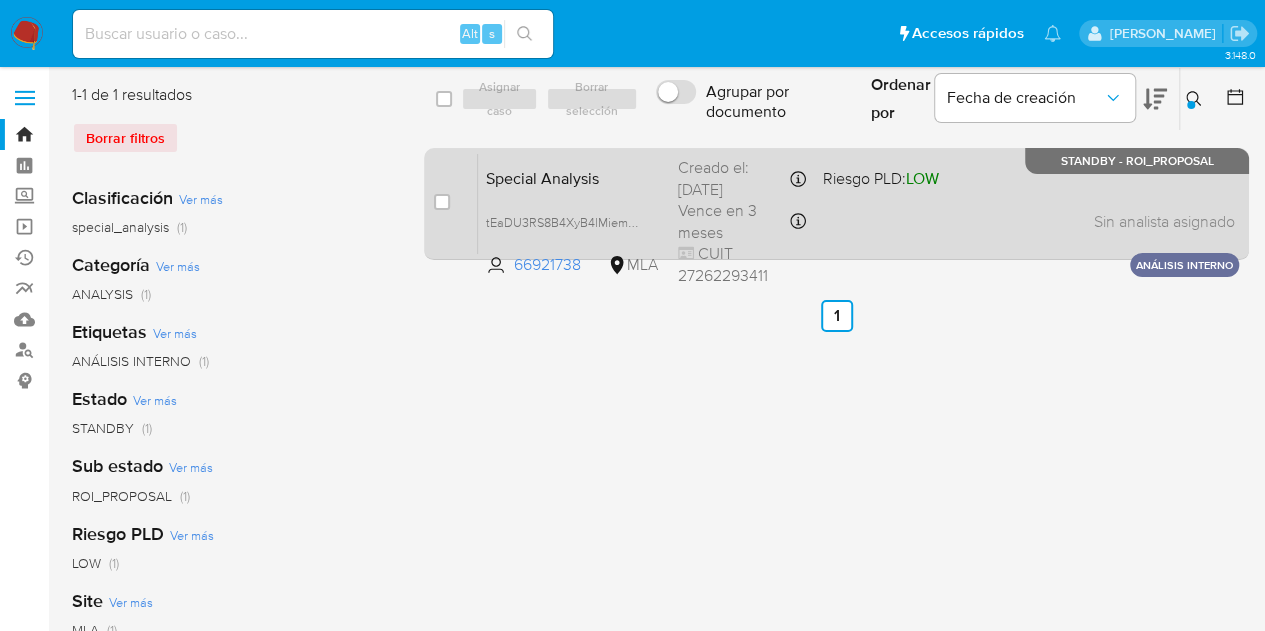 click on "Special Analysis" at bounding box center [574, 177] 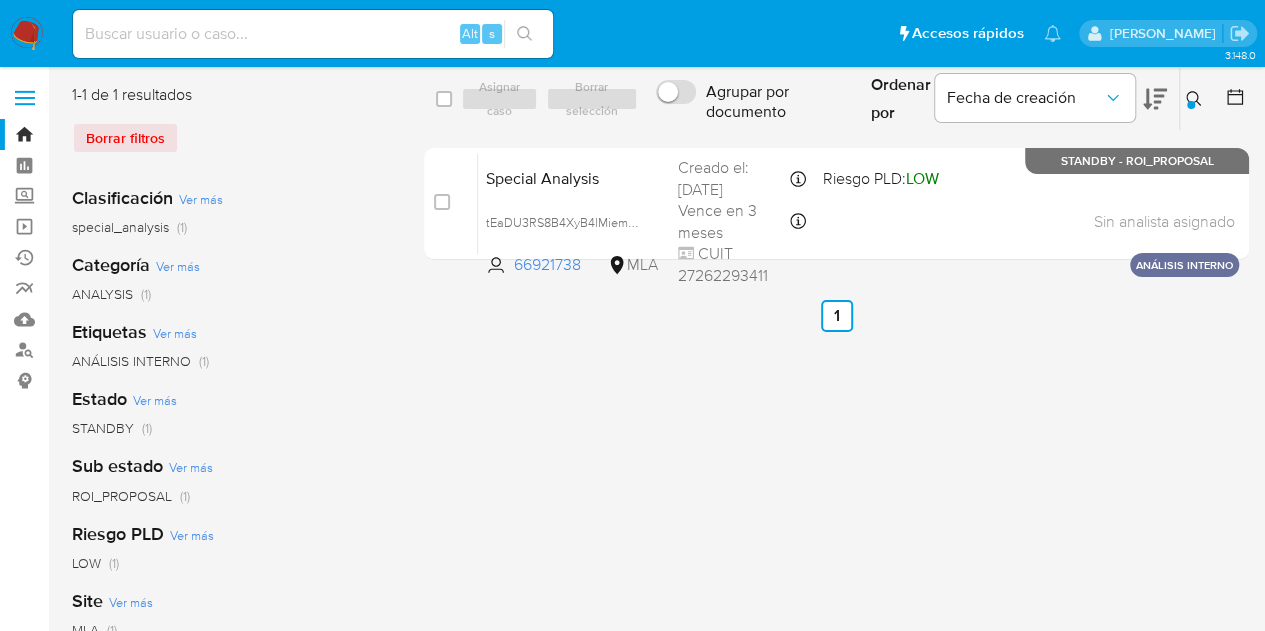 click 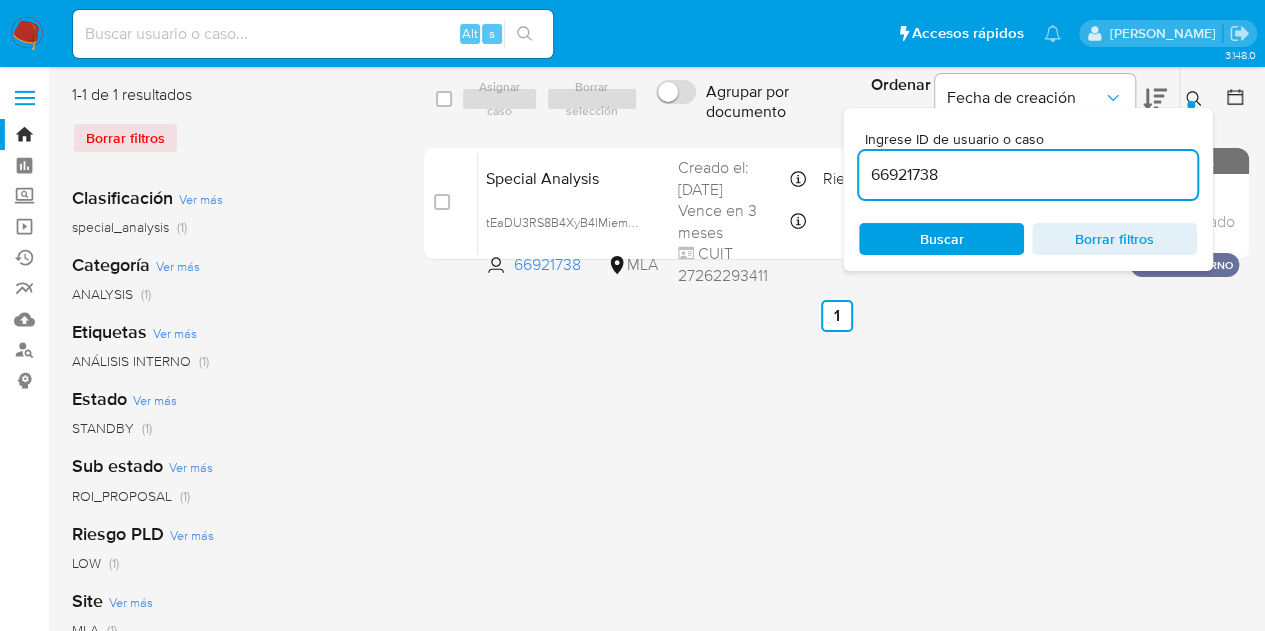 drag, startPoint x: 904, startPoint y: 235, endPoint x: 744, endPoint y: 397, distance: 227.69278 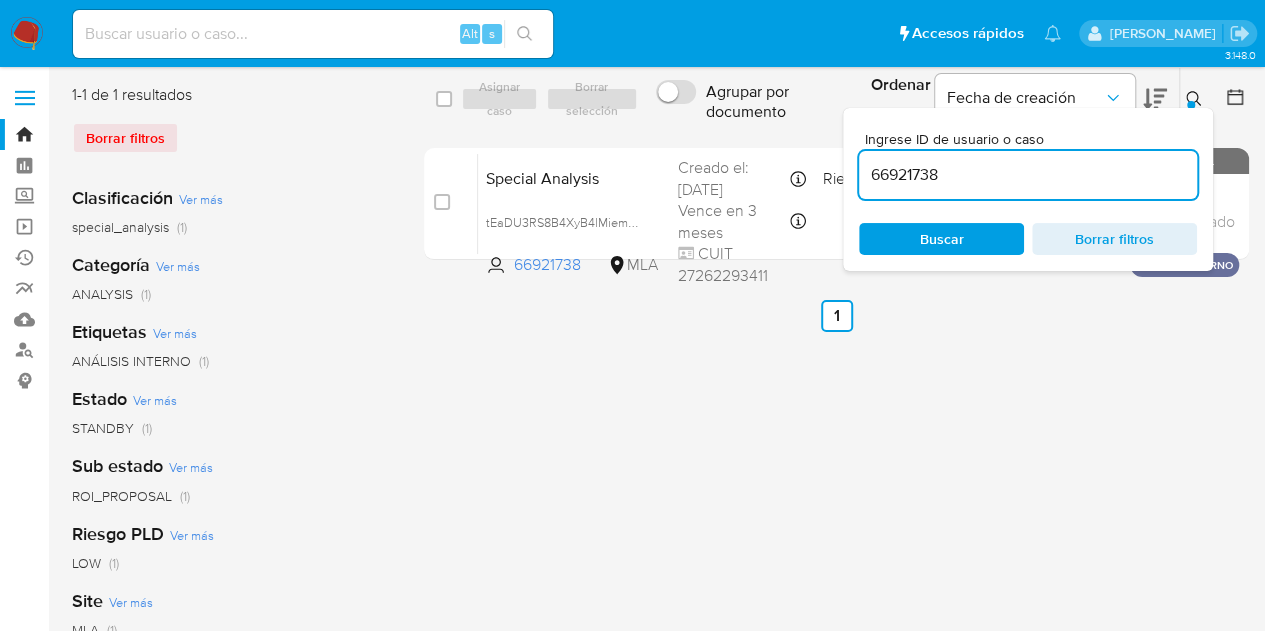 click on "select-all-cases-checkbox Asignar caso Borrar selección Agrupar por documento Ordenar por Fecha de creación   No es posible ordenar los resultados mientras se encuentren agrupados. Ingrese ID de usuario o caso 66921738 Buscar Borrar filtros case-item-checkbox   No es posible asignar el caso Special Analysis tEaDU3RS8B4XyB4lMiemN38j 66921738 MLA Riesgo PLD:  LOW Creado el: 22/07/2025   Creado el: 22/07/2025 16:43:06 Vence en 3 meses   Vence el 20/10/2025 16:43:06 CUIT   27262293411 Sin analista asignado   Asignado el: 22/07/2025 16:43:06 ANÁLISIS INTERNO STANDBY - ROI_PROPOSAL  Anterior 1 Siguiente" at bounding box center (836, 515) 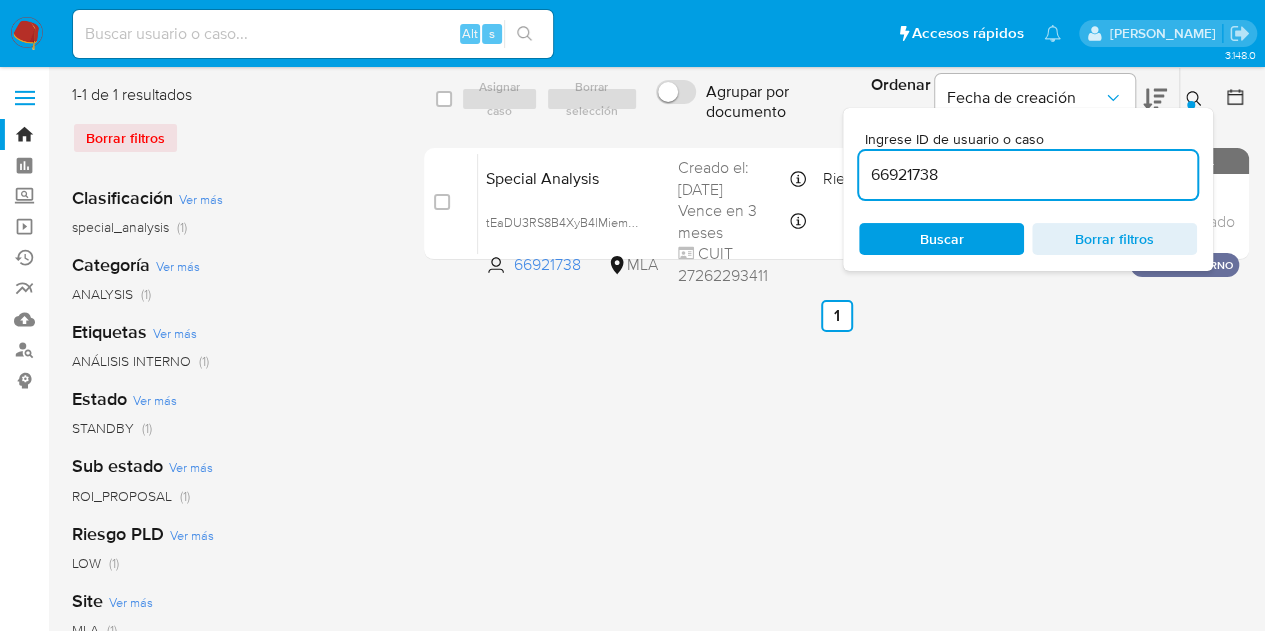 click on "Buscar" at bounding box center [941, 239] 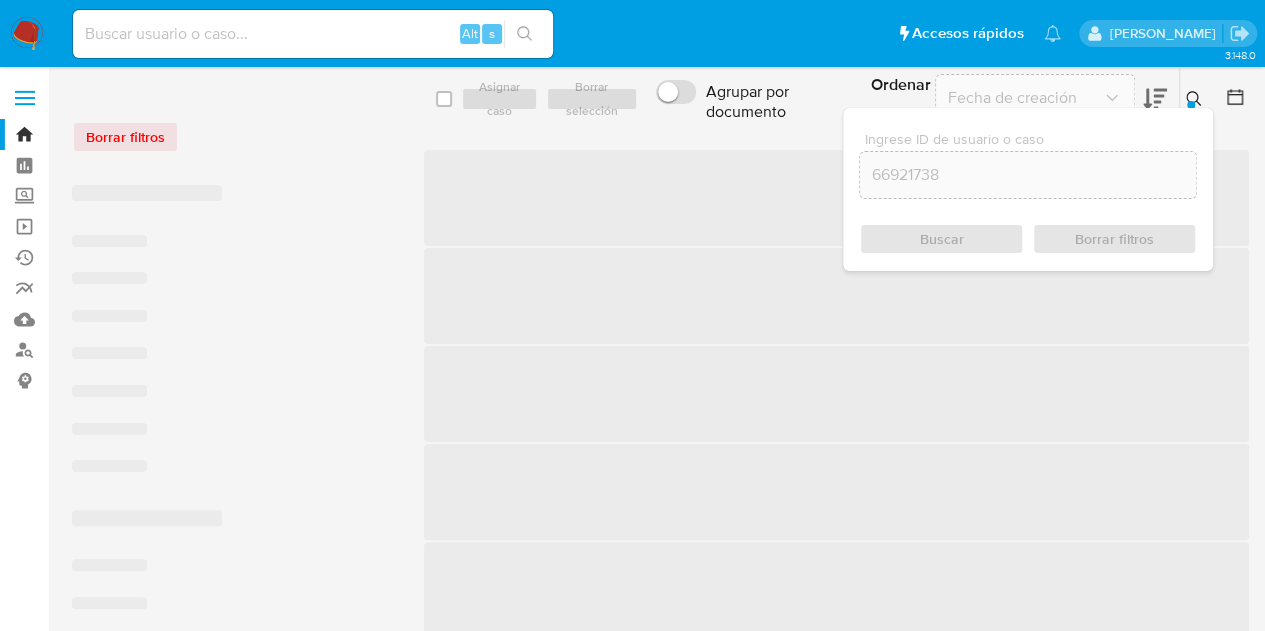 click at bounding box center (1191, 105) 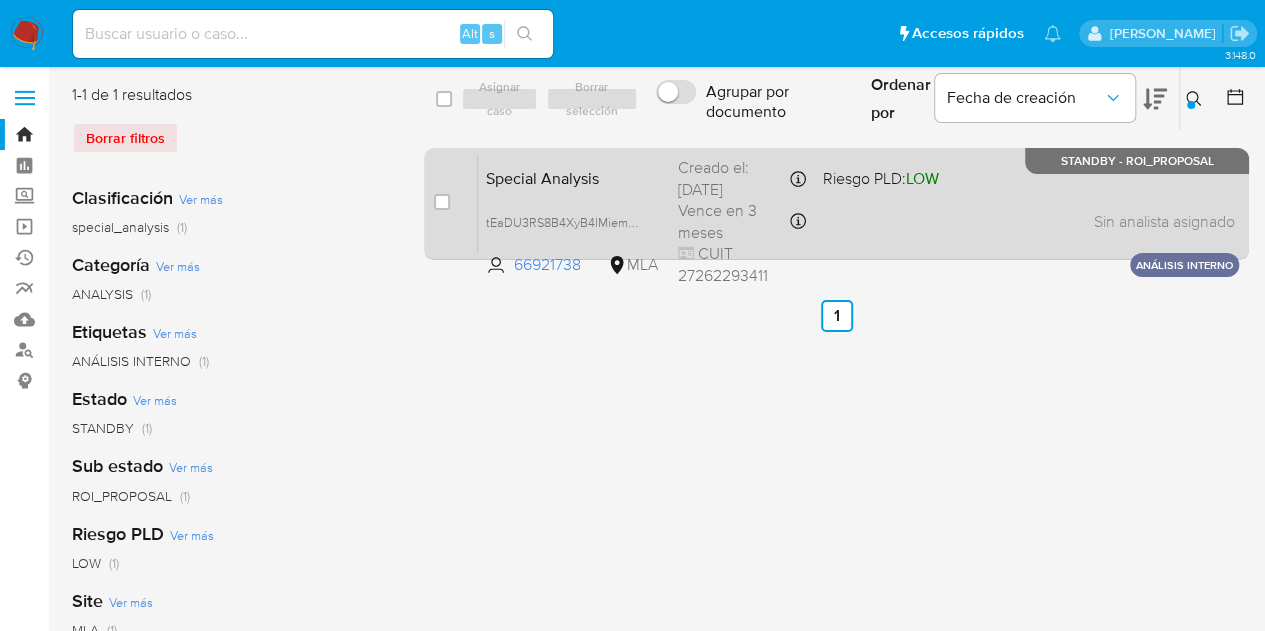 click on "Special Analysis" at bounding box center (574, 177) 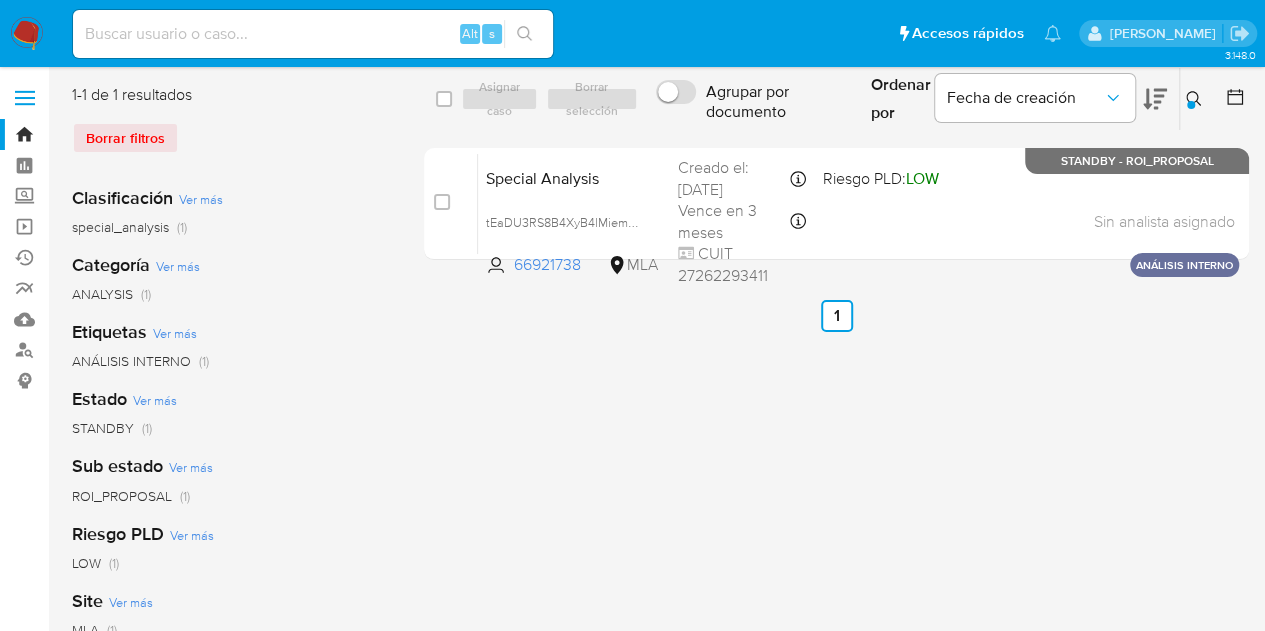 click at bounding box center (1196, 99) 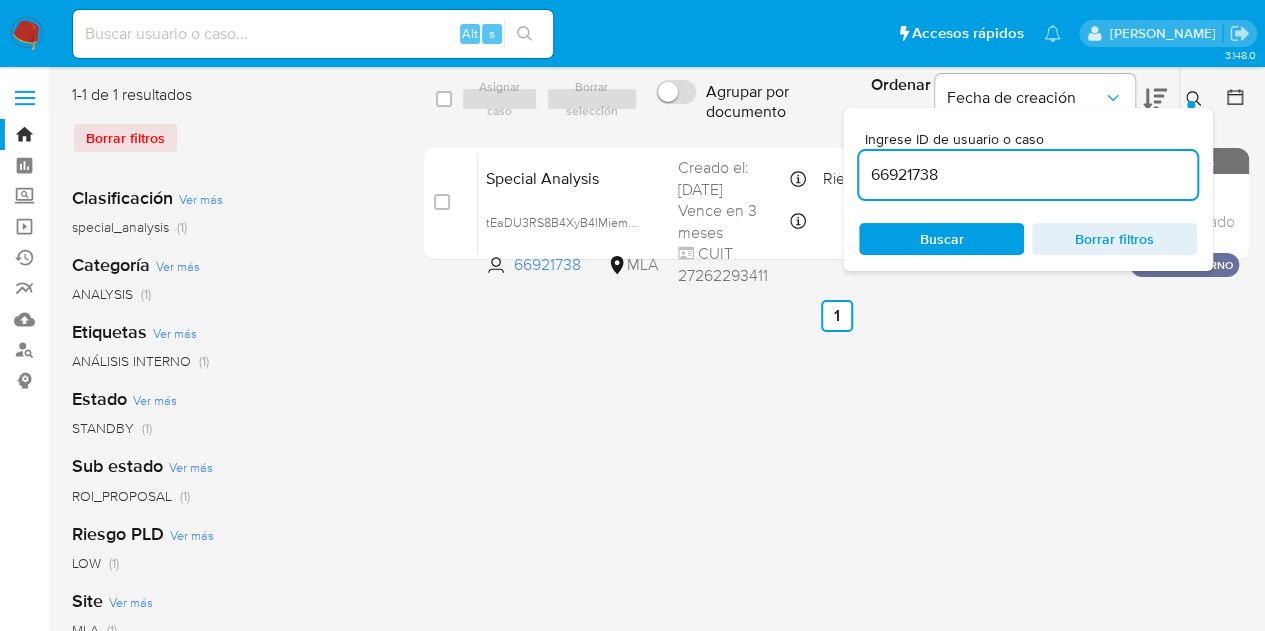 drag, startPoint x: 972, startPoint y: 181, endPoint x: 722, endPoint y: 140, distance: 253.33969 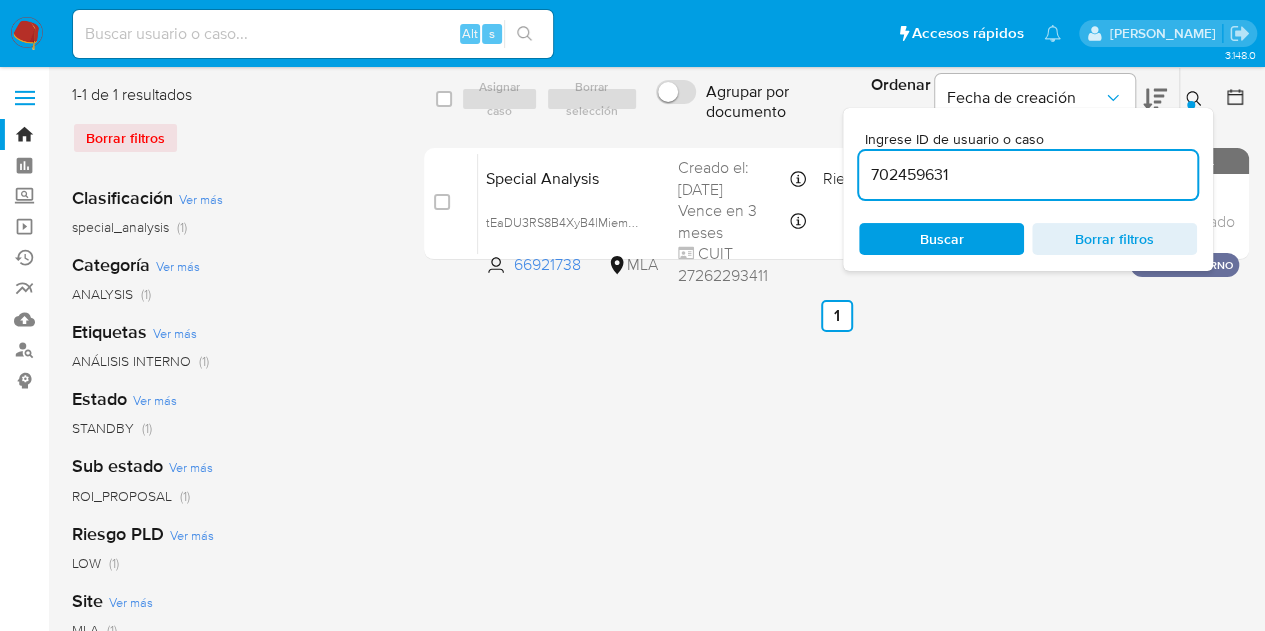 type on "702459631" 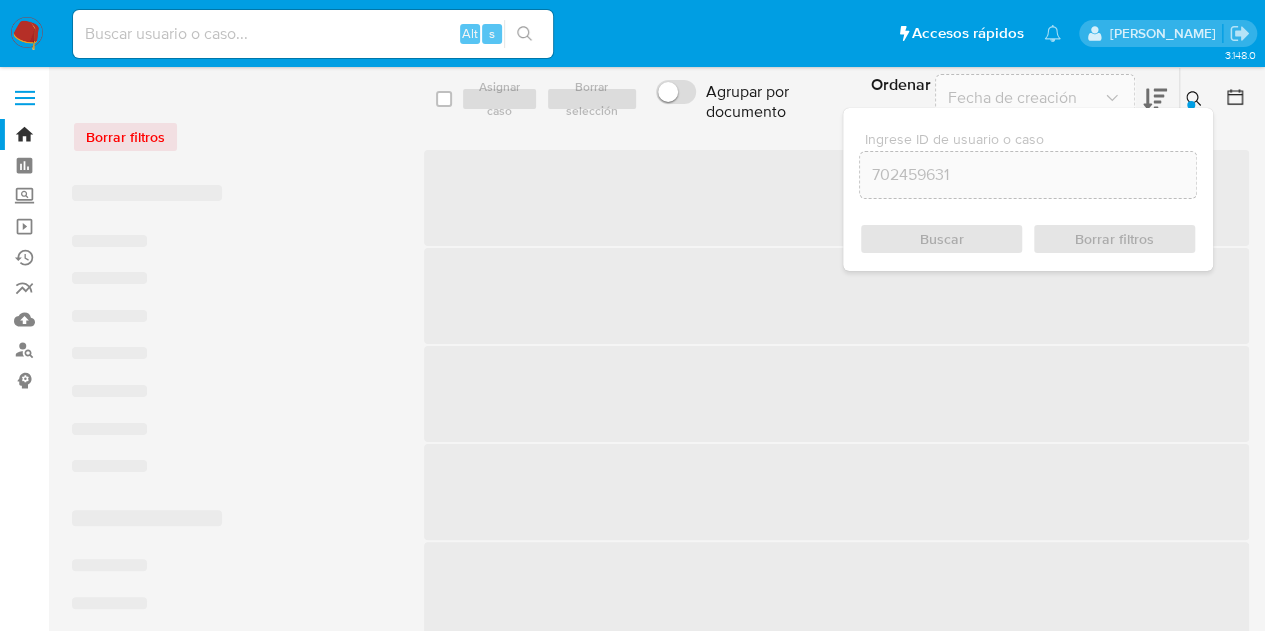 click 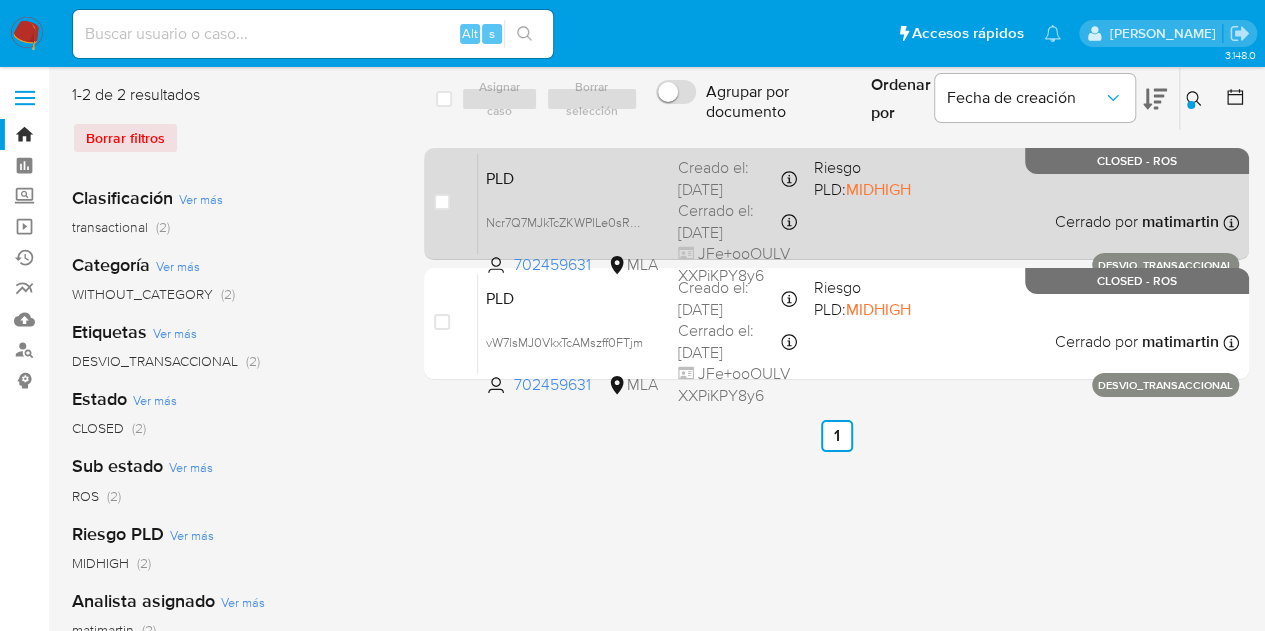 click on "PLD" at bounding box center [574, 177] 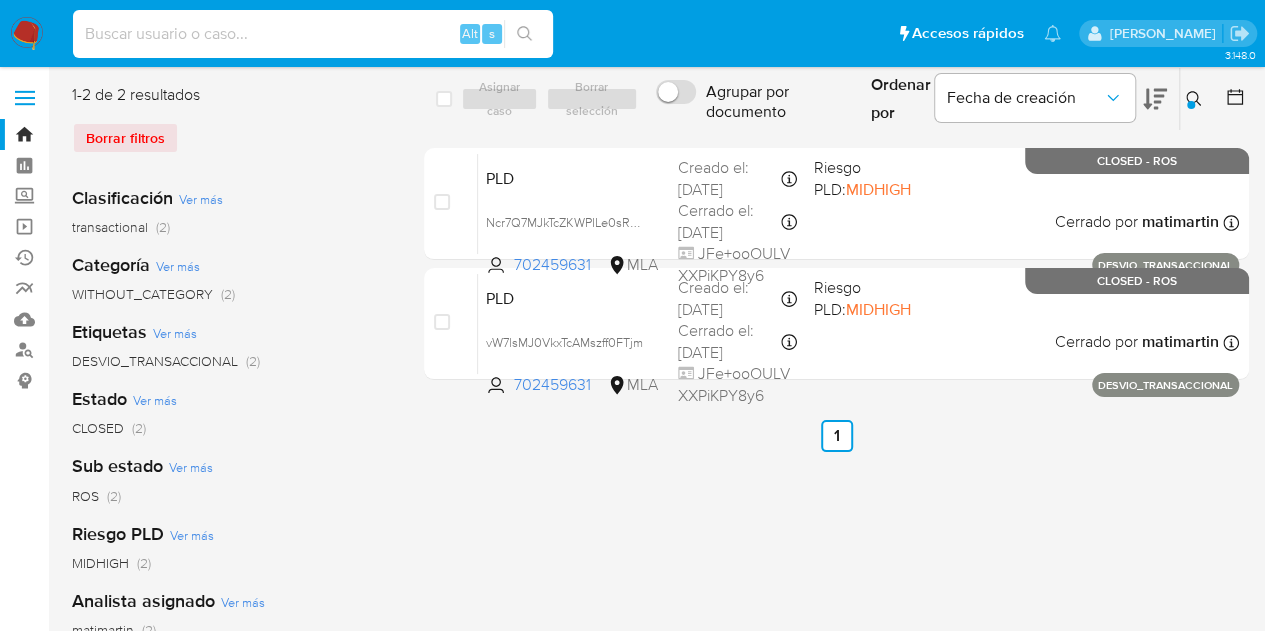click at bounding box center (313, 34) 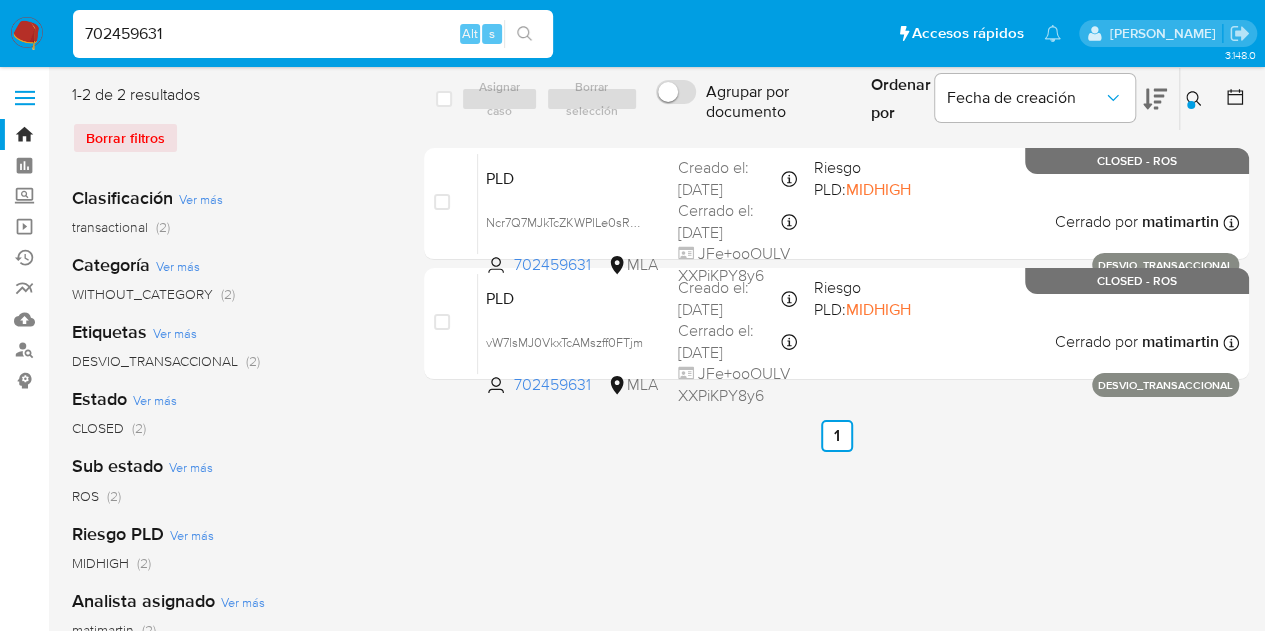type on "702459631" 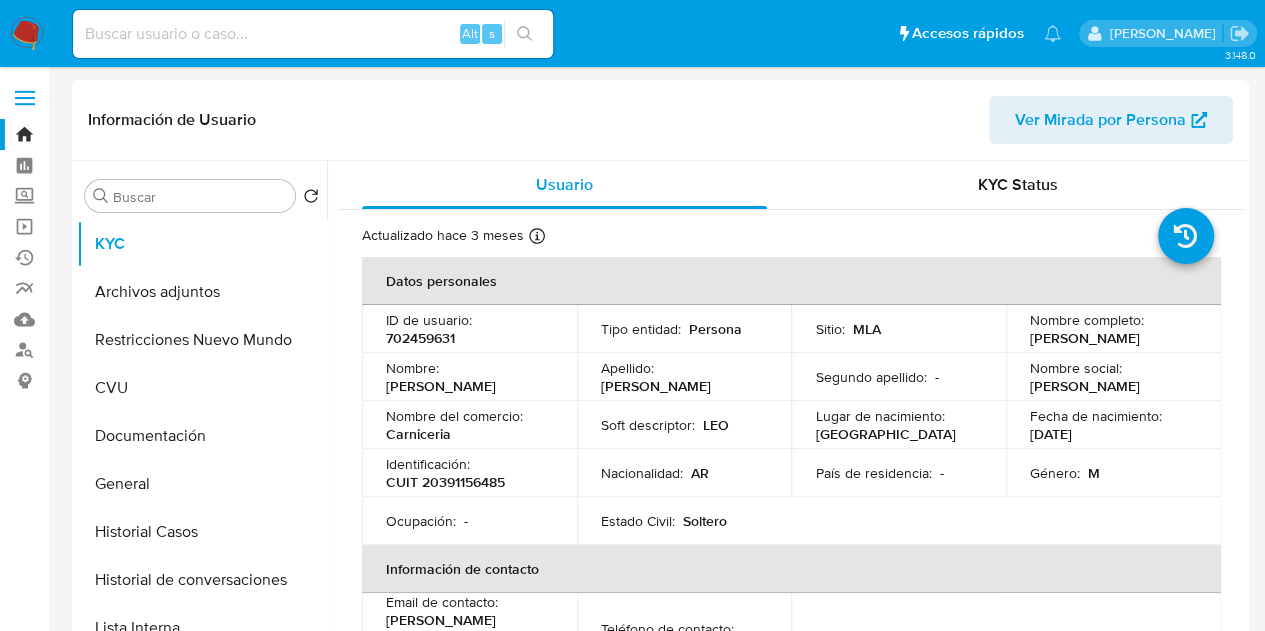 select on "10" 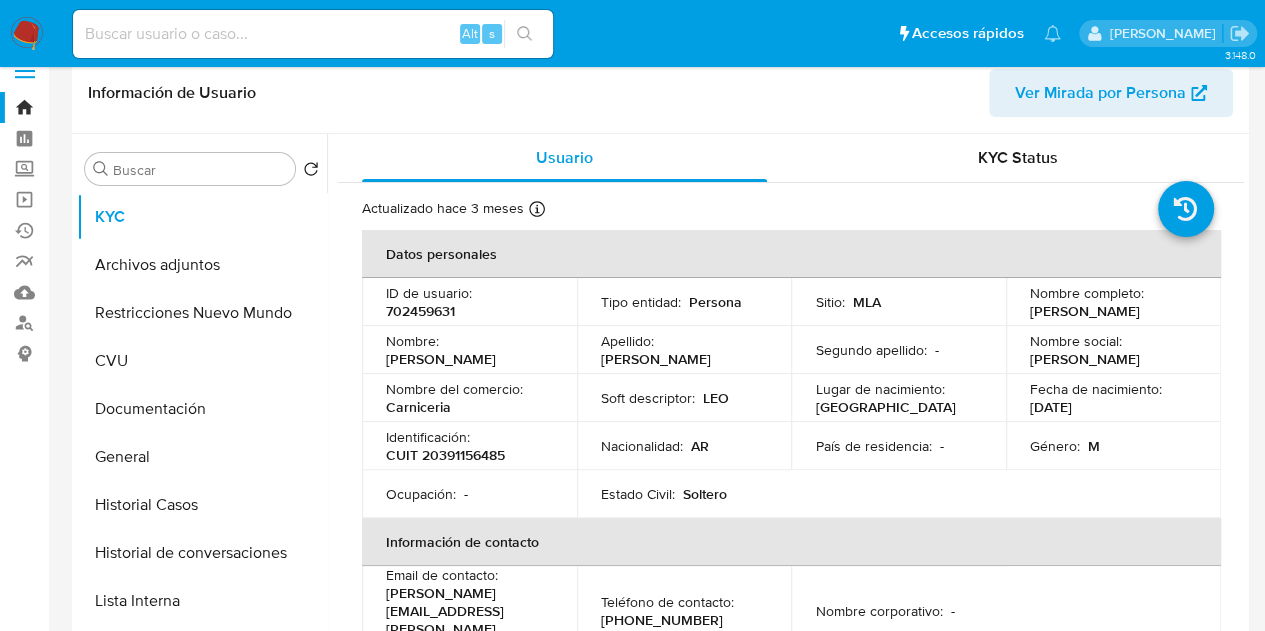 scroll, scrollTop: 24, scrollLeft: 0, axis: vertical 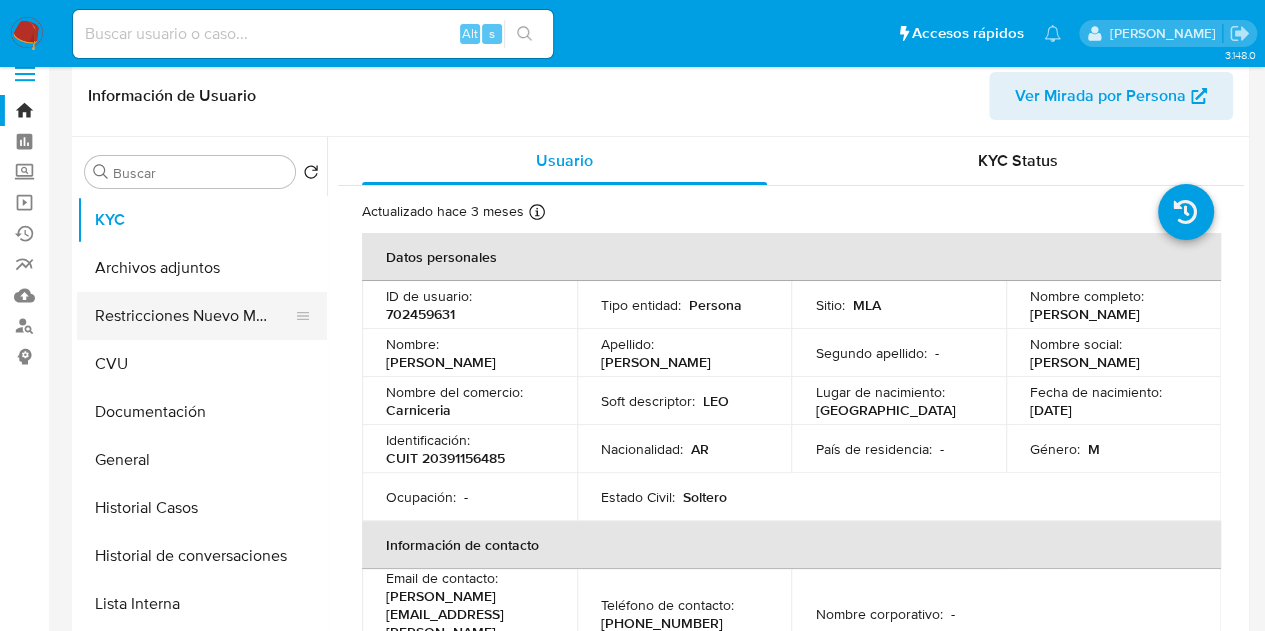 click on "Restricciones Nuevo Mundo" at bounding box center (194, 316) 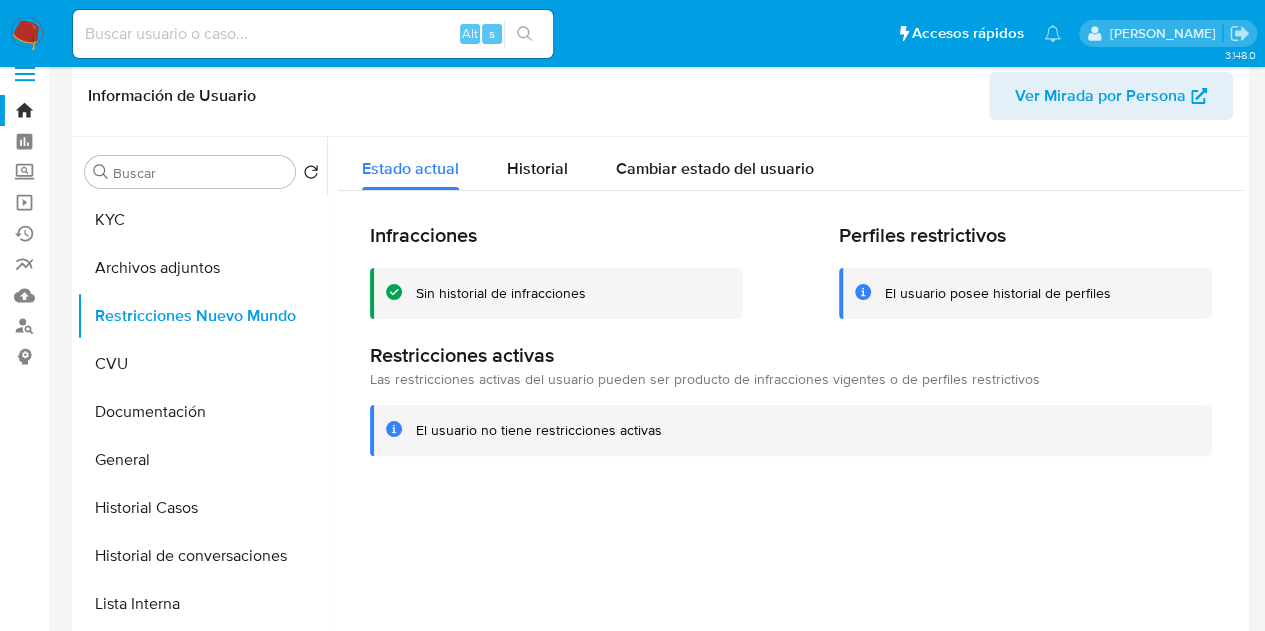 click on "Ver Mirada por Persona" at bounding box center [1100, 96] 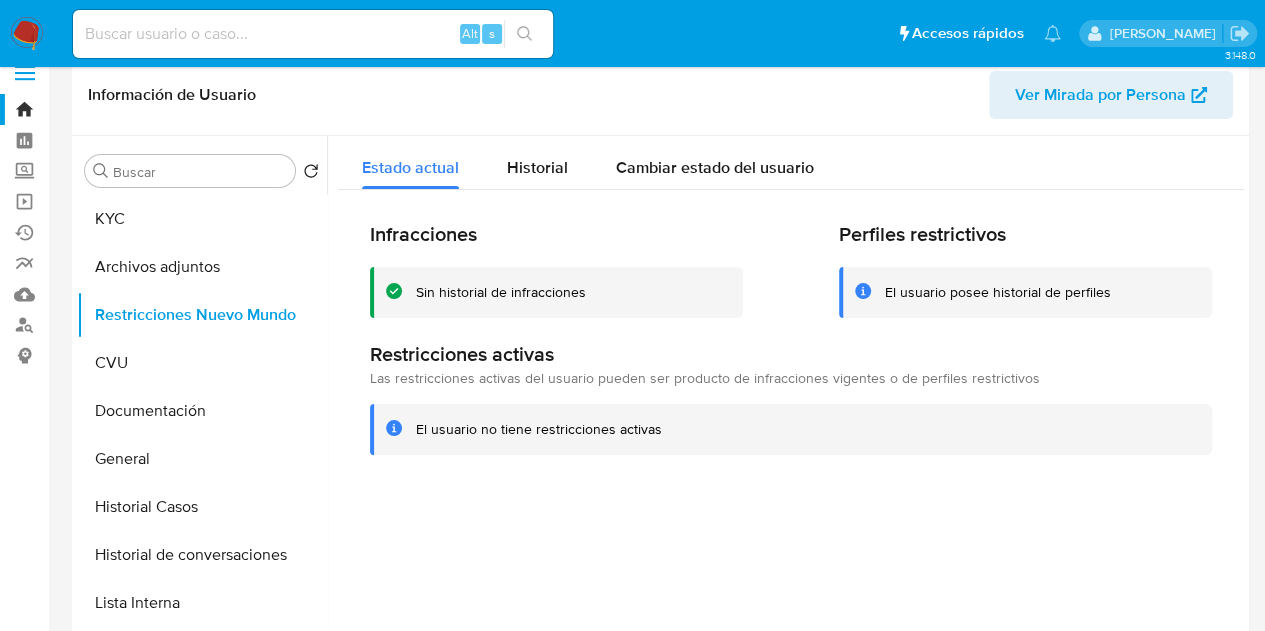 scroll, scrollTop: 69, scrollLeft: 0, axis: vertical 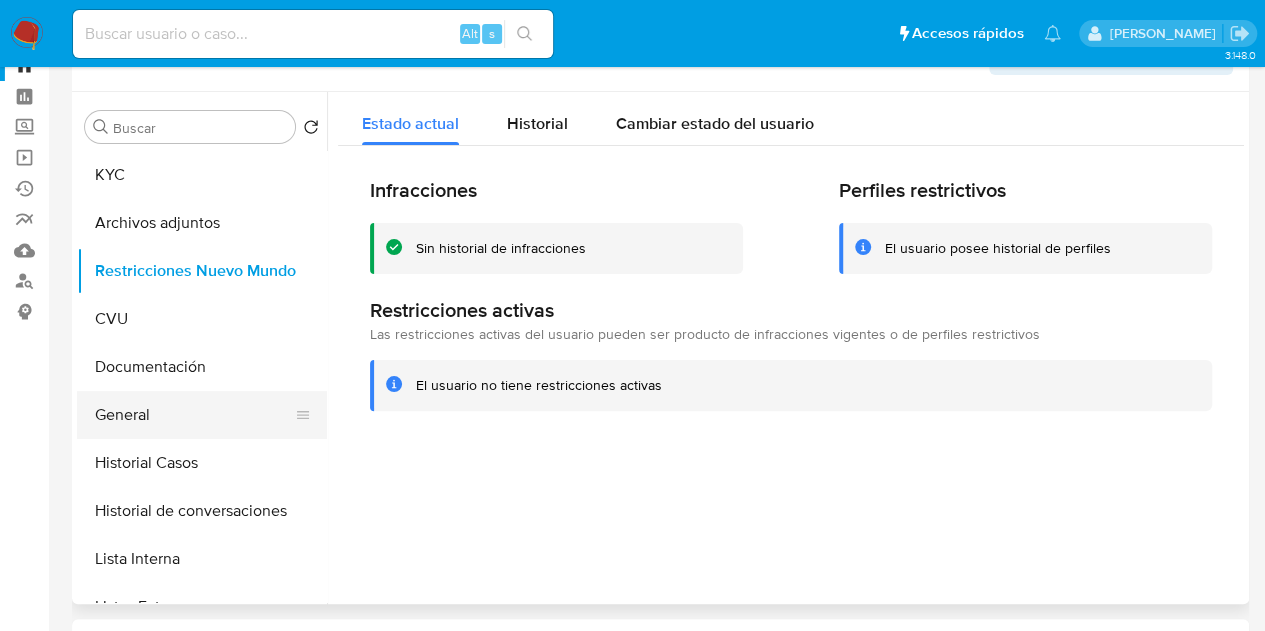 click on "General" at bounding box center [194, 415] 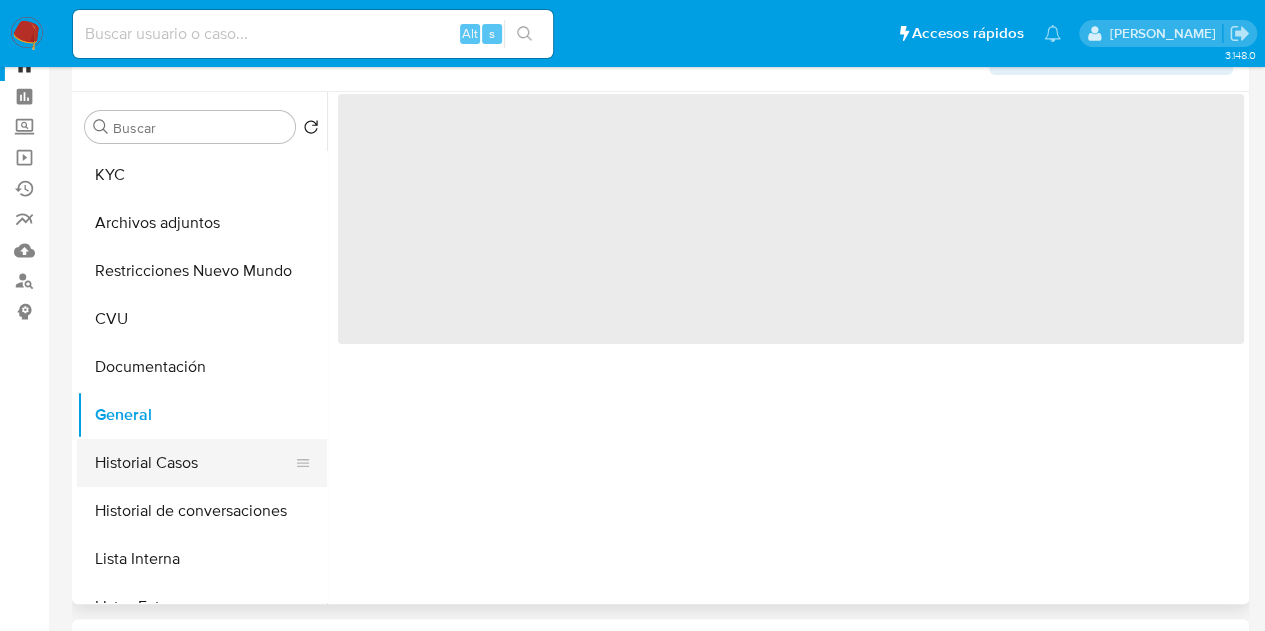 click on "Historial Casos" at bounding box center (194, 463) 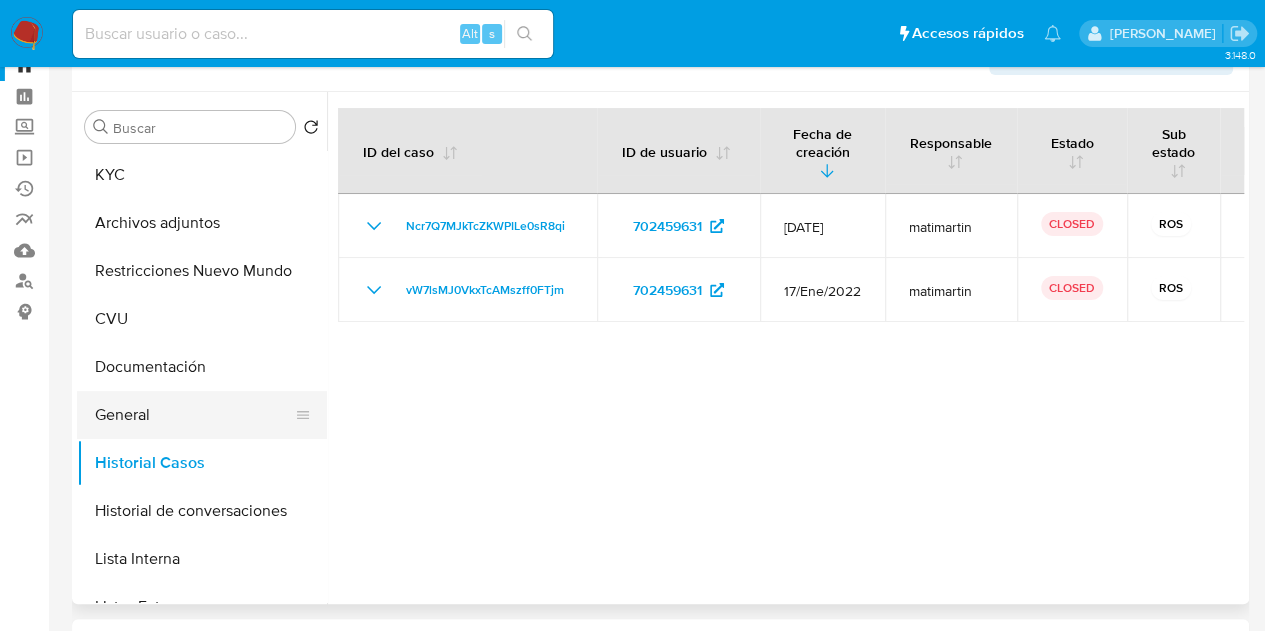 click on "General" at bounding box center [194, 415] 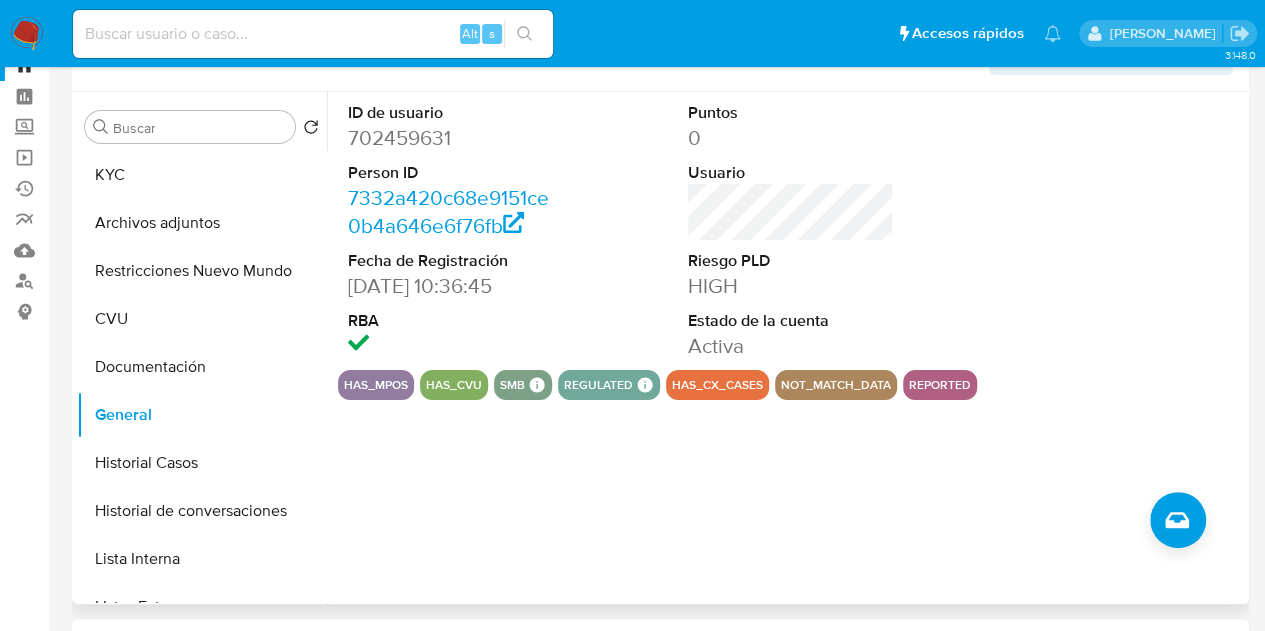 click on "ID de usuario 702459631 Person ID 7332a420c68e9151ce0b4a646e6f76fb Fecha de Registración 16/01/2021 10:36:45 RBA Puntos 0 Usuario Riesgo PLD HIGH Estado de la cuenta Activa has_mpos has_cvu smb   SMB SMB Advisor Email - Advisor Name - regulated   Regulated MLA UIF COMPLIES LEGACY Mark Id MLA_UIF Compliant is_compliant Created At 2022-01-26T14:04:24Z has_cx_cases not_match_data reported" at bounding box center (785, 348) 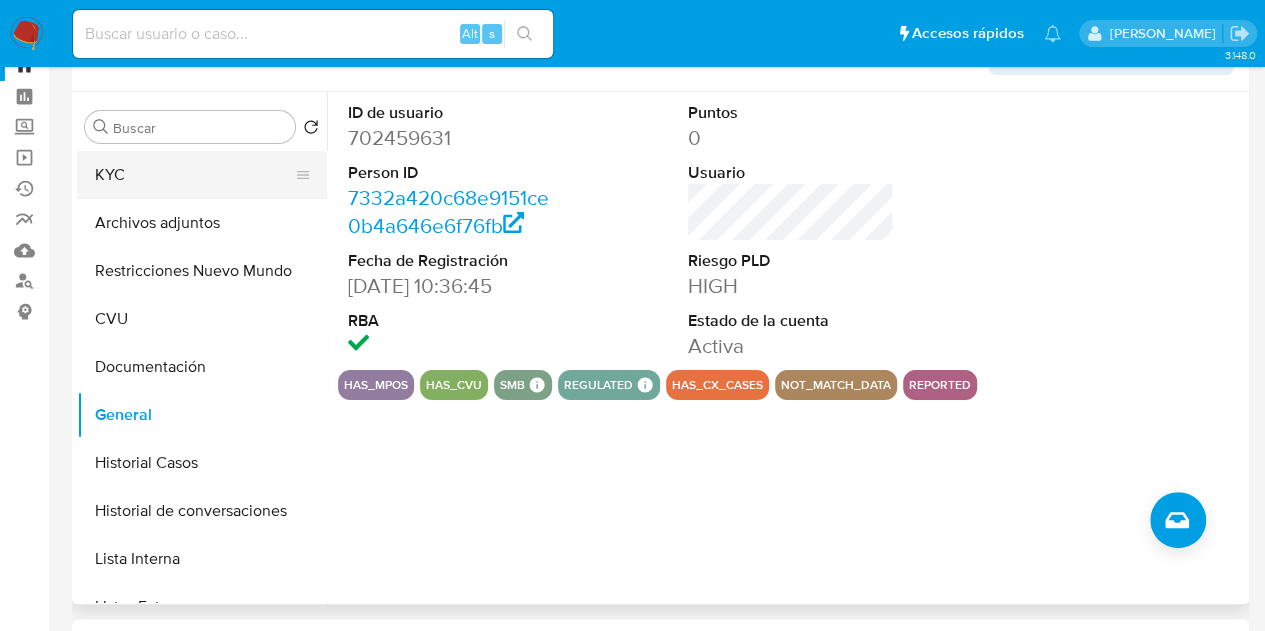 click on "KYC" at bounding box center [194, 175] 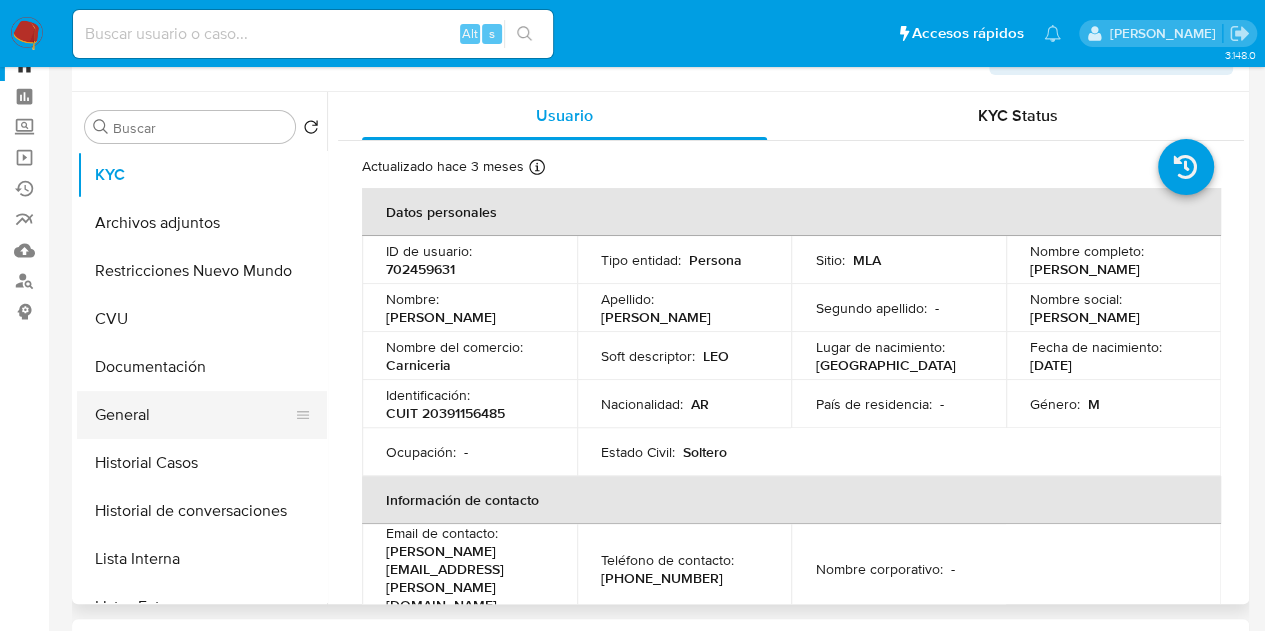 click on "General" at bounding box center (194, 415) 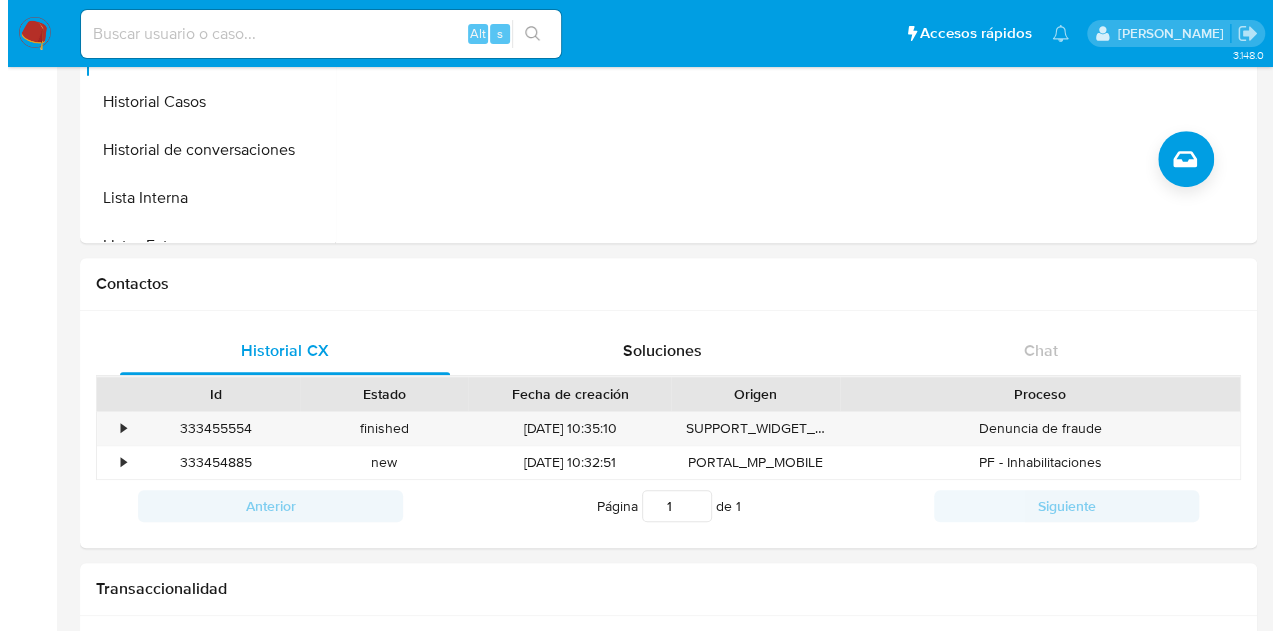 scroll, scrollTop: 0, scrollLeft: 0, axis: both 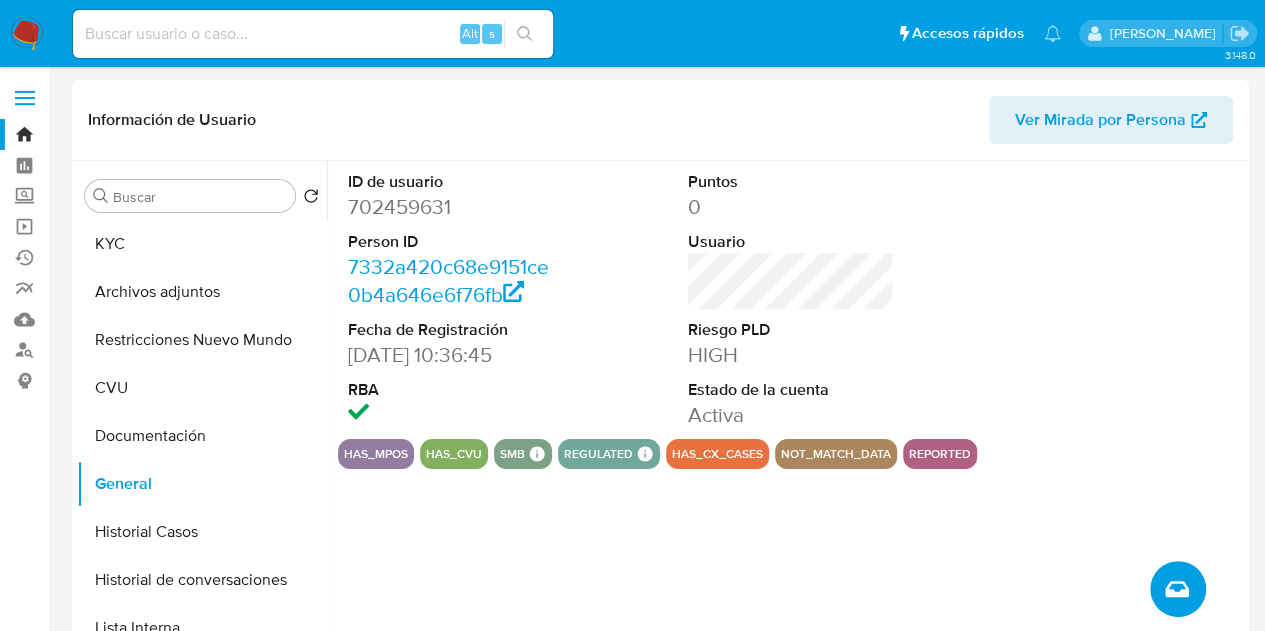 click at bounding box center (1178, 589) 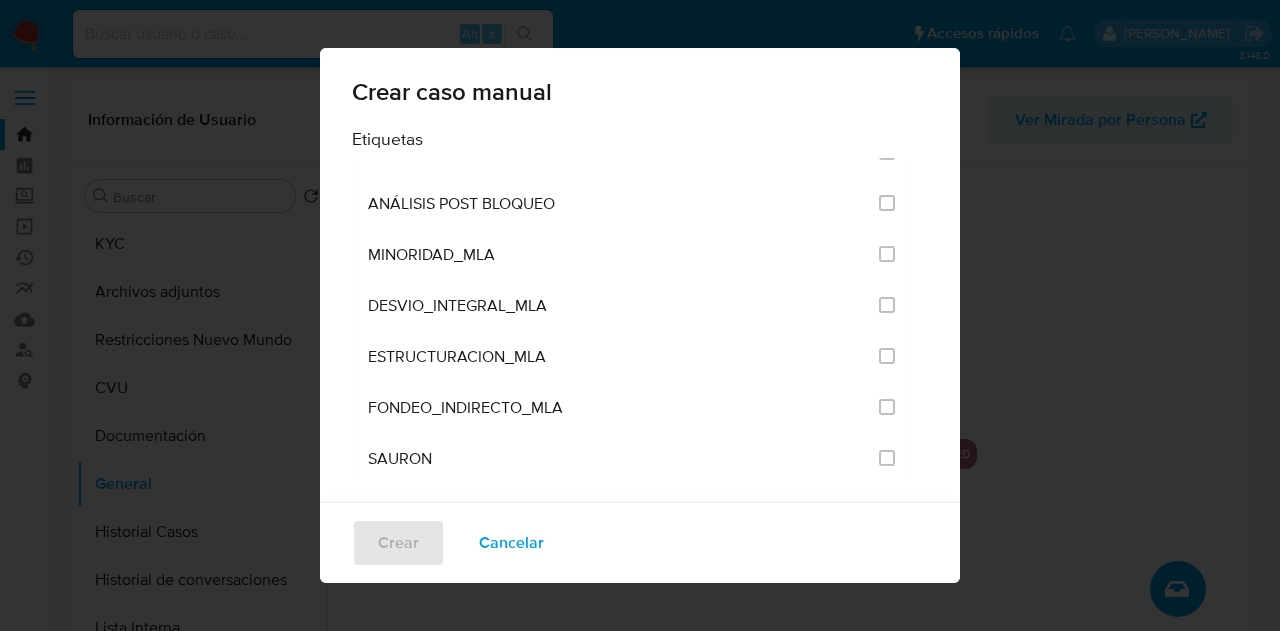 scroll, scrollTop: 4016, scrollLeft: 0, axis: vertical 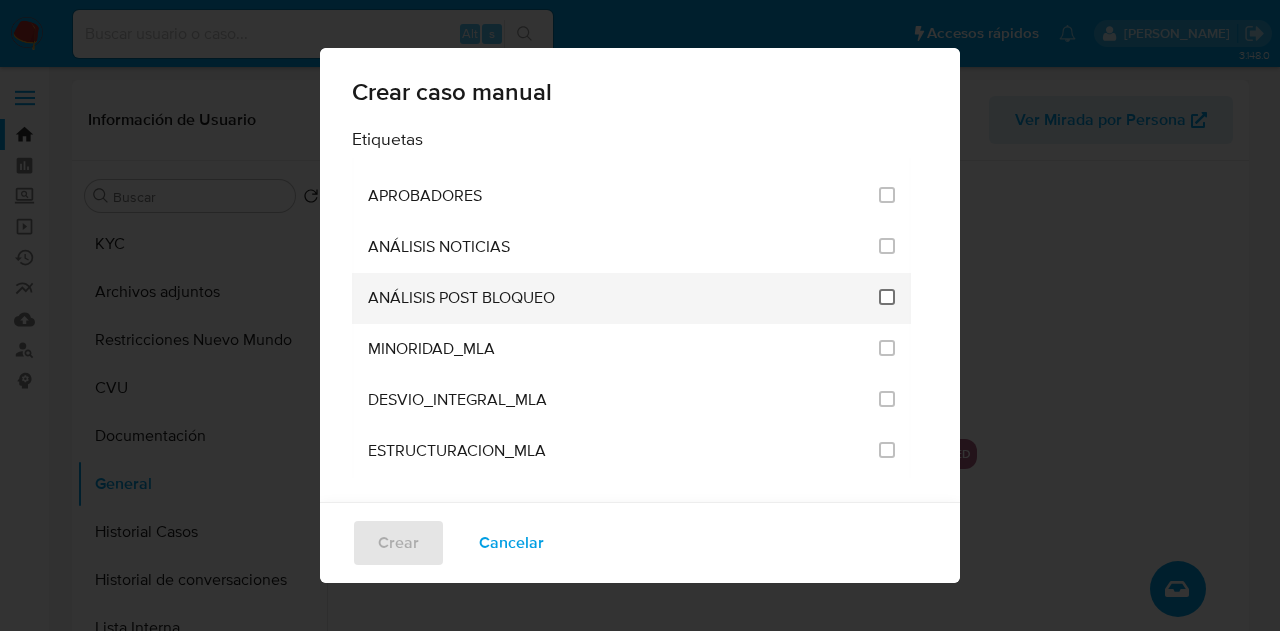 click at bounding box center [887, 297] 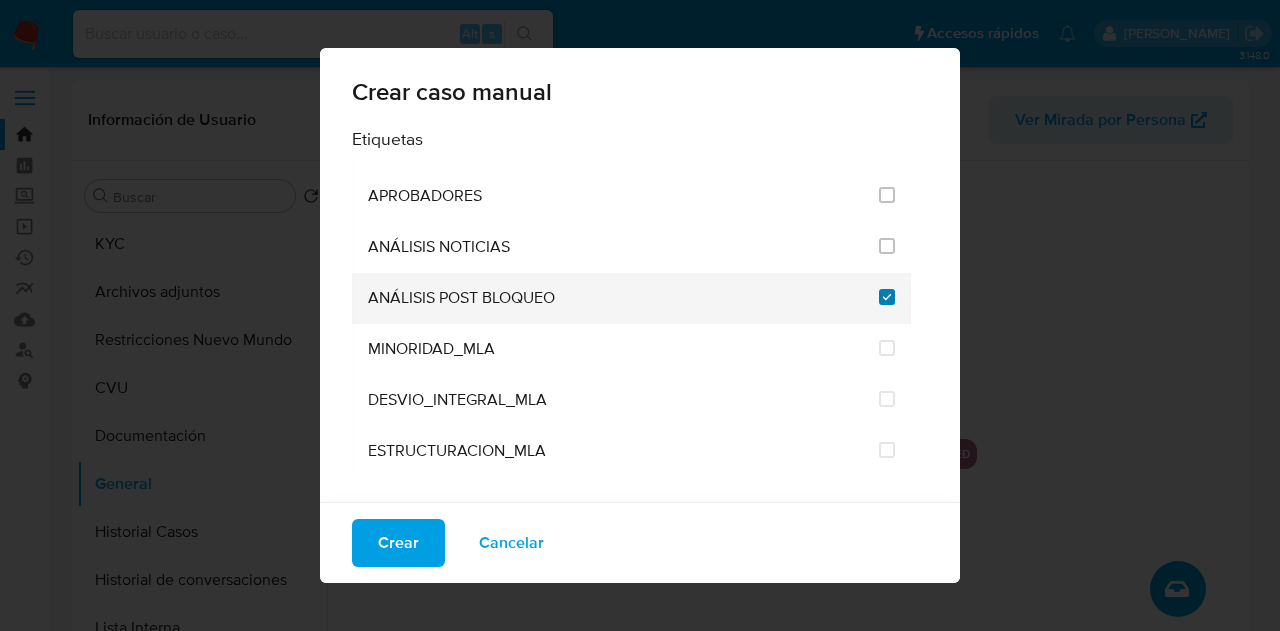 click at bounding box center [887, 297] 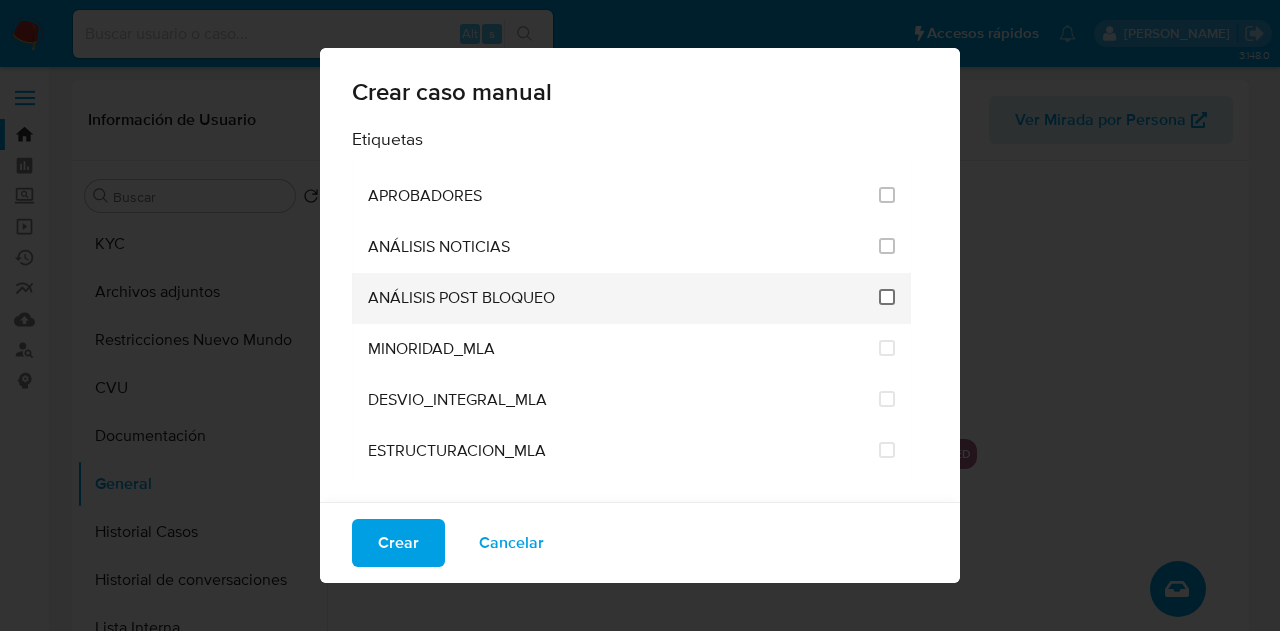 checkbox on "false" 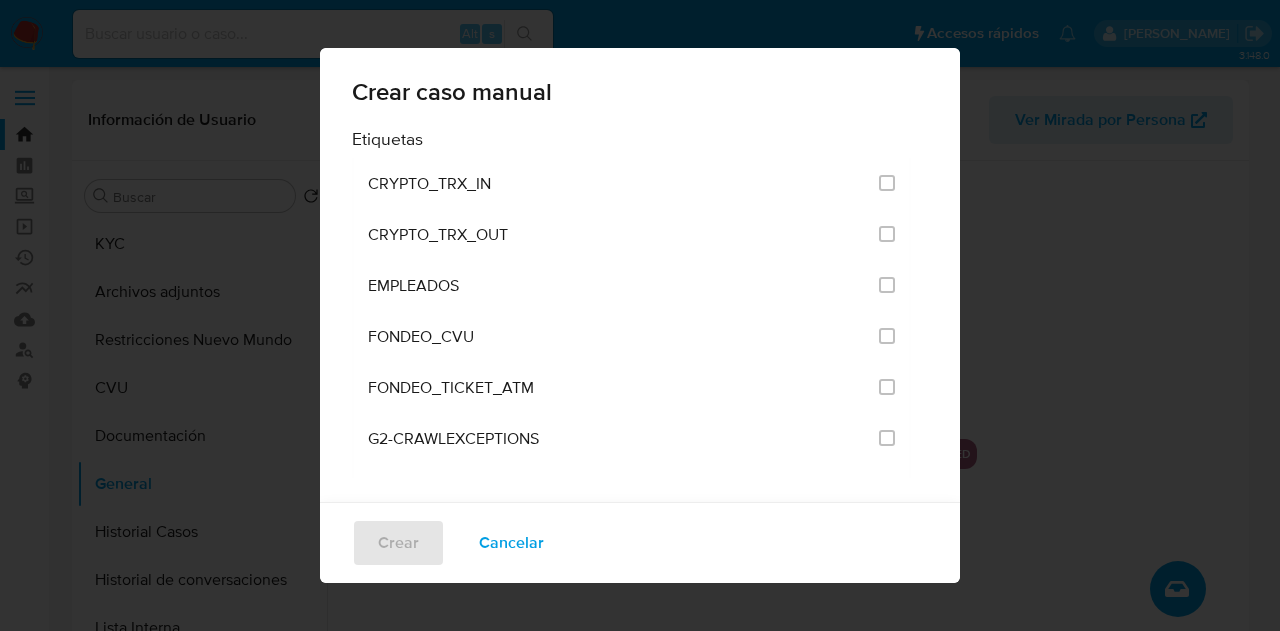 scroll, scrollTop: 0, scrollLeft: 0, axis: both 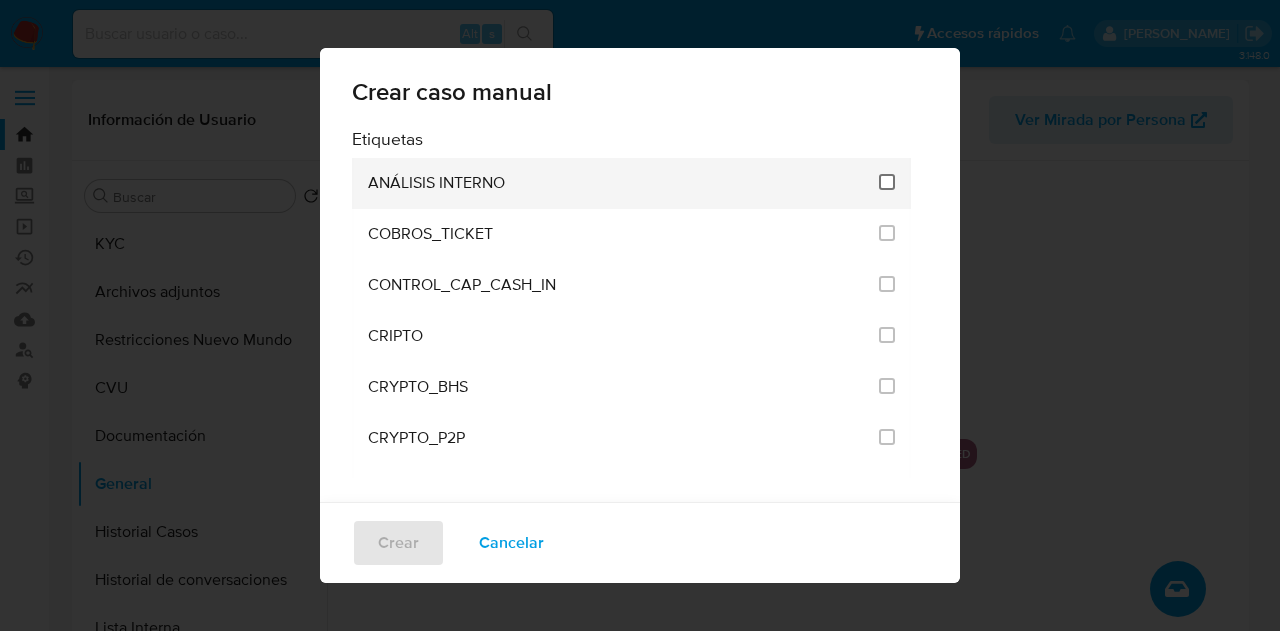click at bounding box center (887, 182) 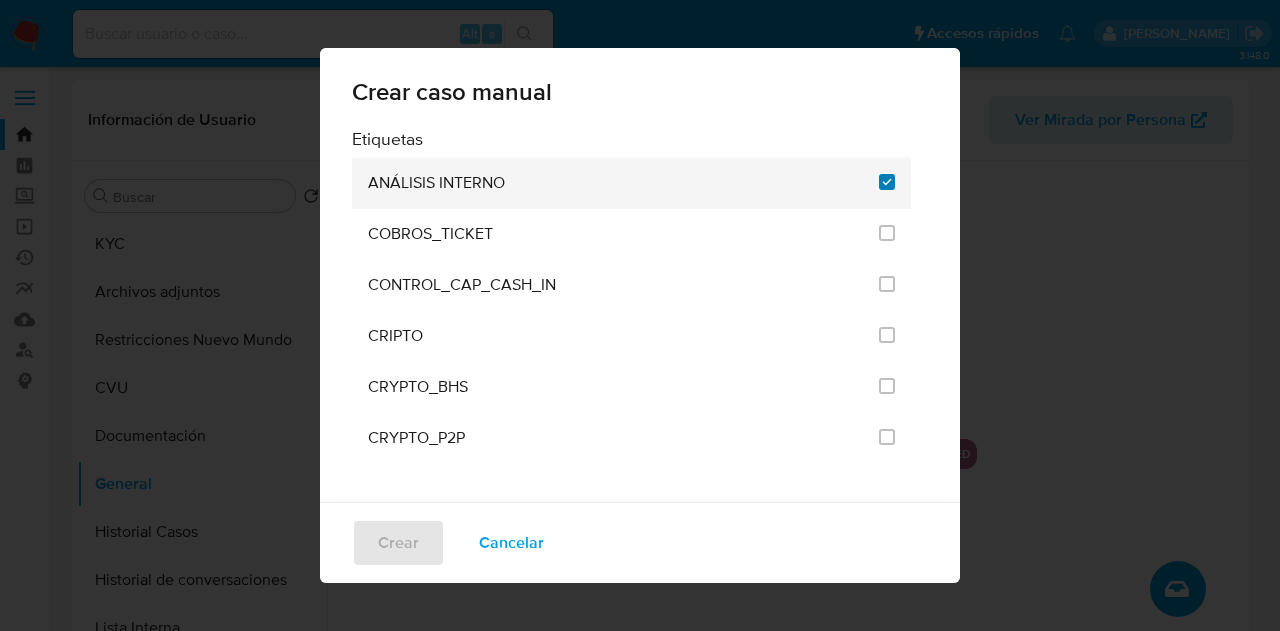 checkbox on "true" 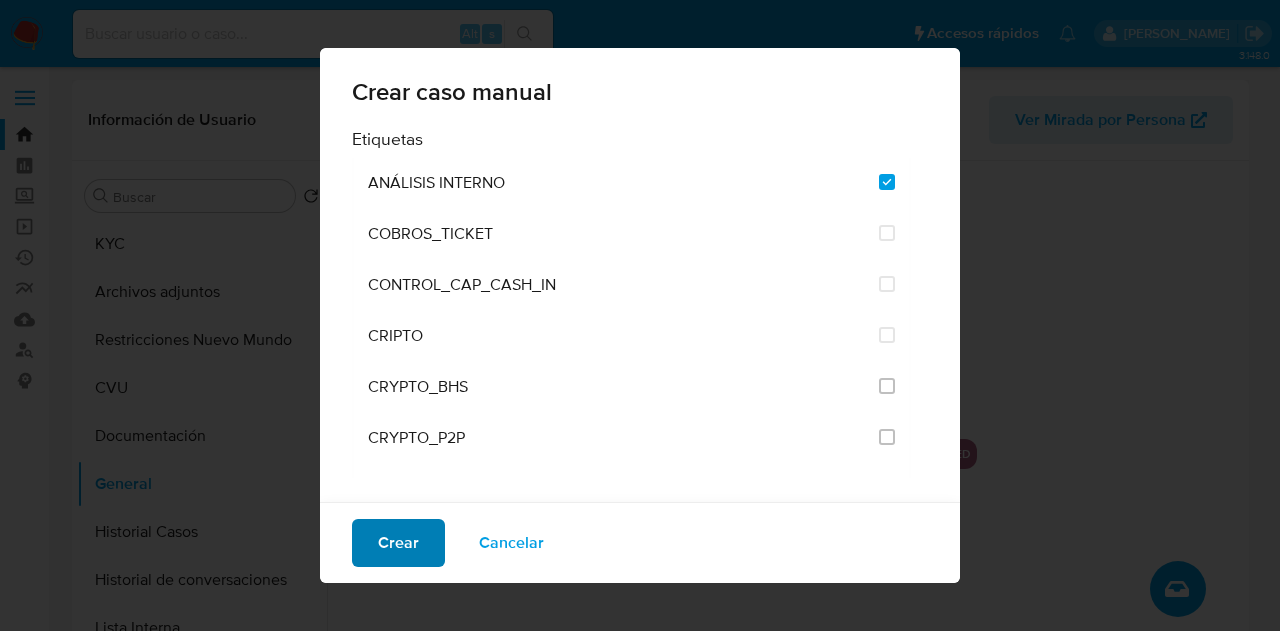 click on "Crear" at bounding box center (398, 543) 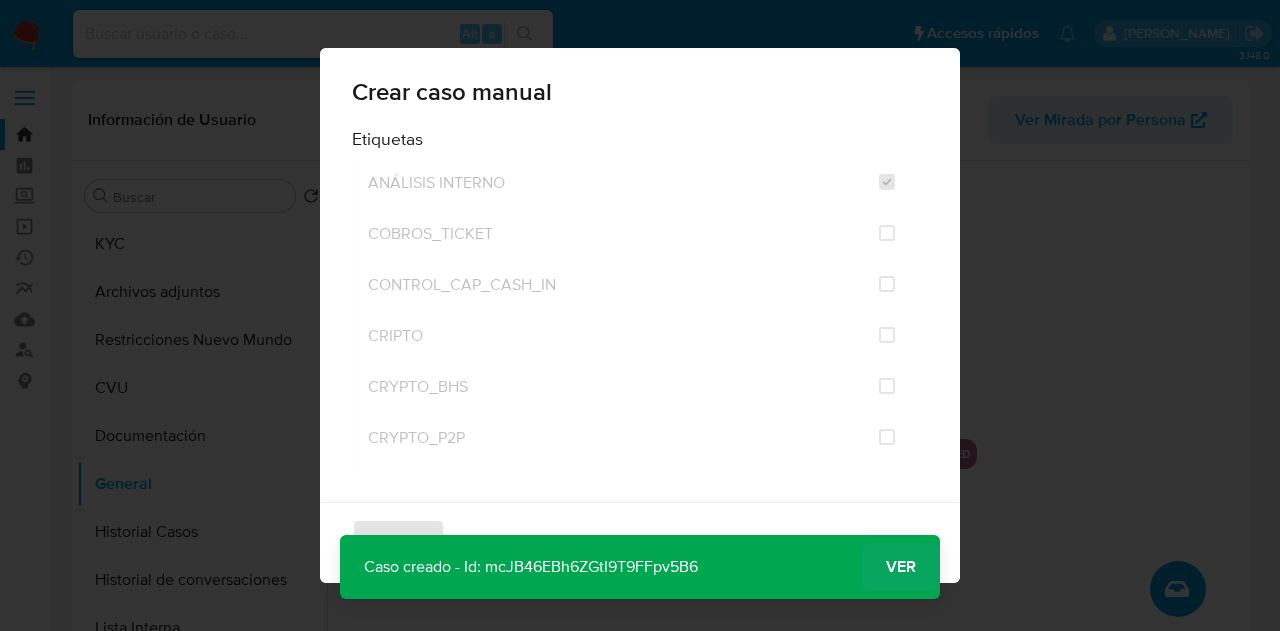 click on "Ver" at bounding box center [901, 567] 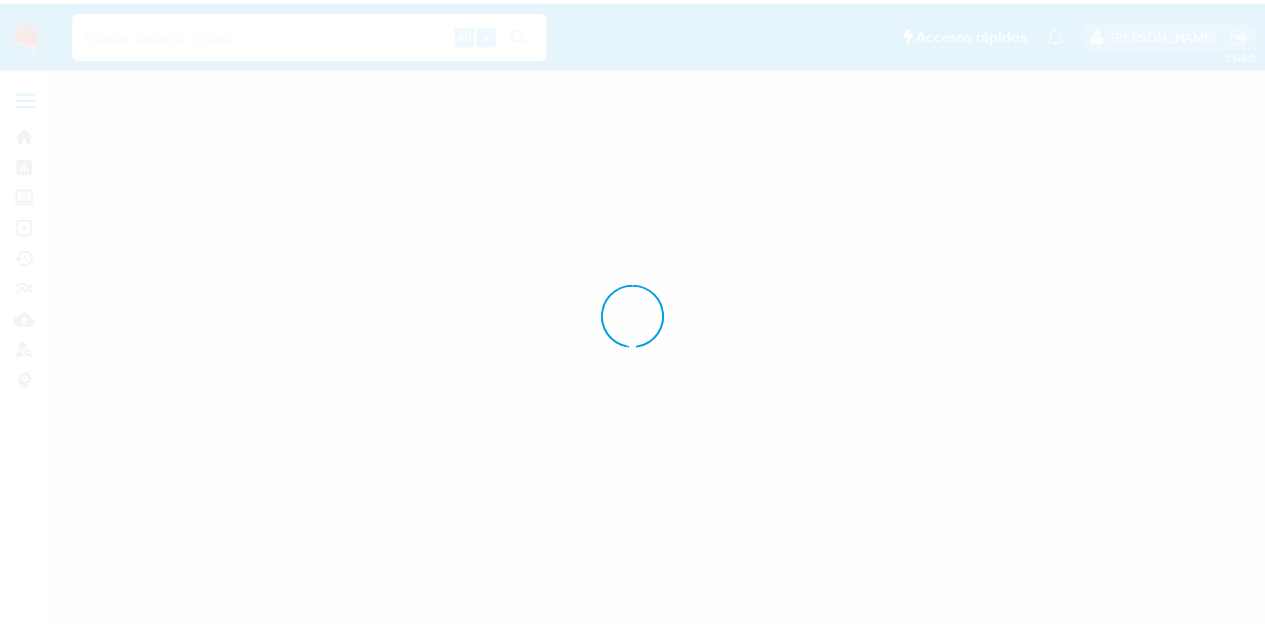 scroll, scrollTop: 0, scrollLeft: 0, axis: both 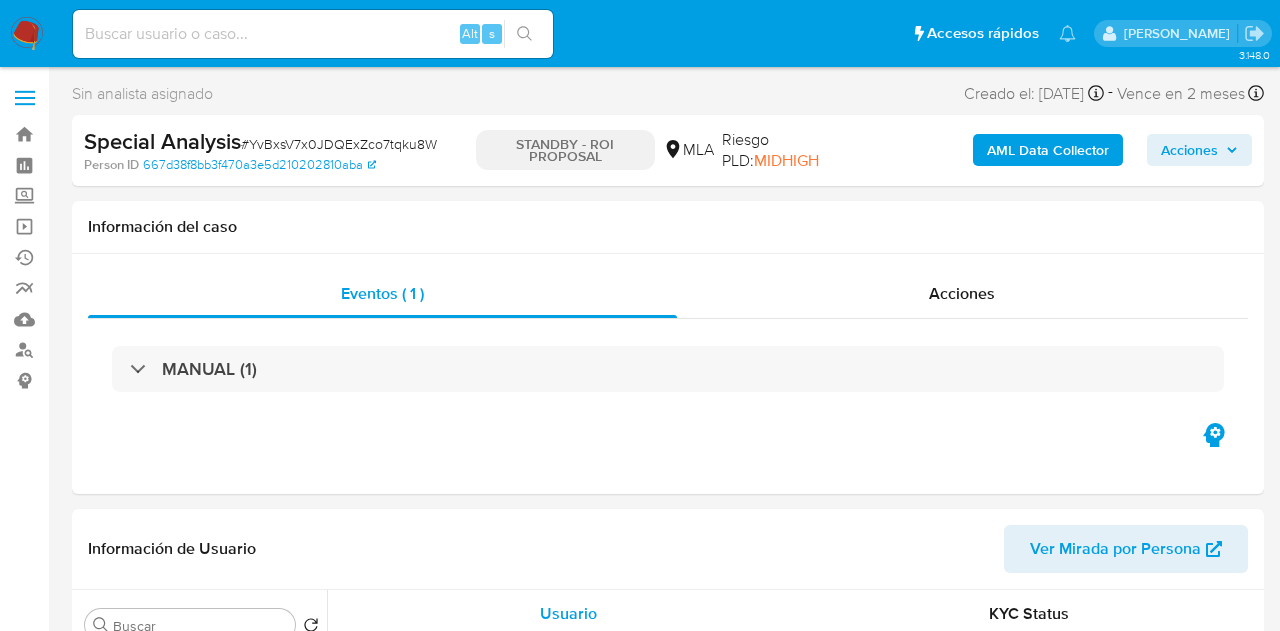 select on "10" 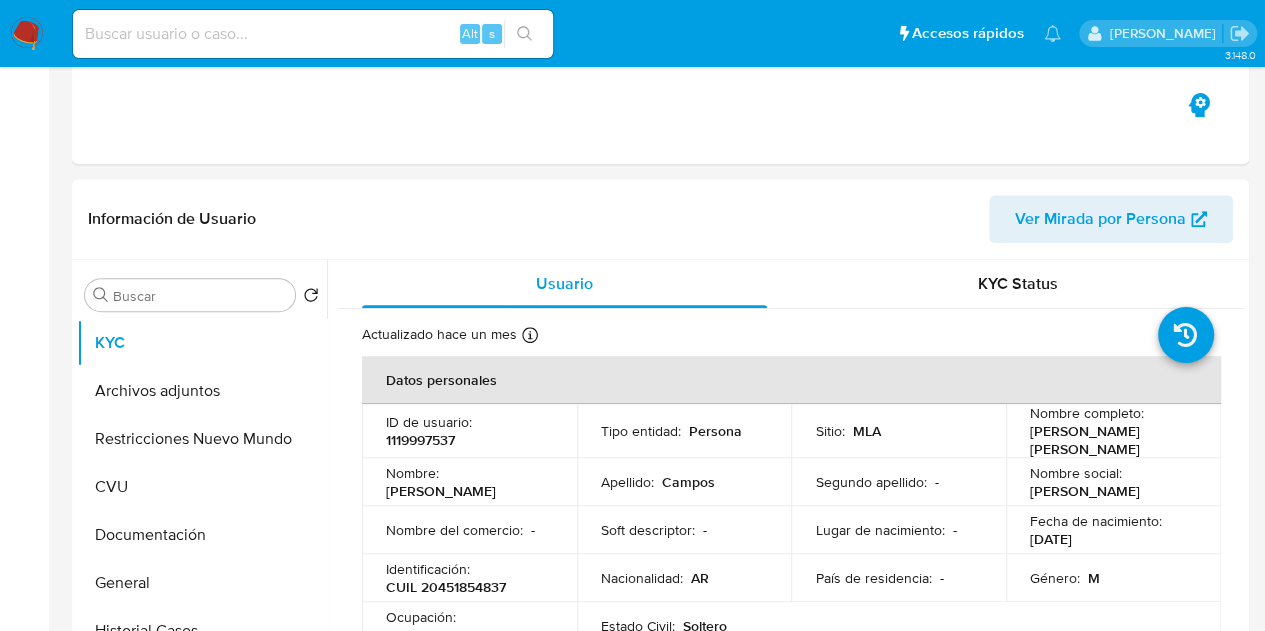 scroll, scrollTop: 484, scrollLeft: 0, axis: vertical 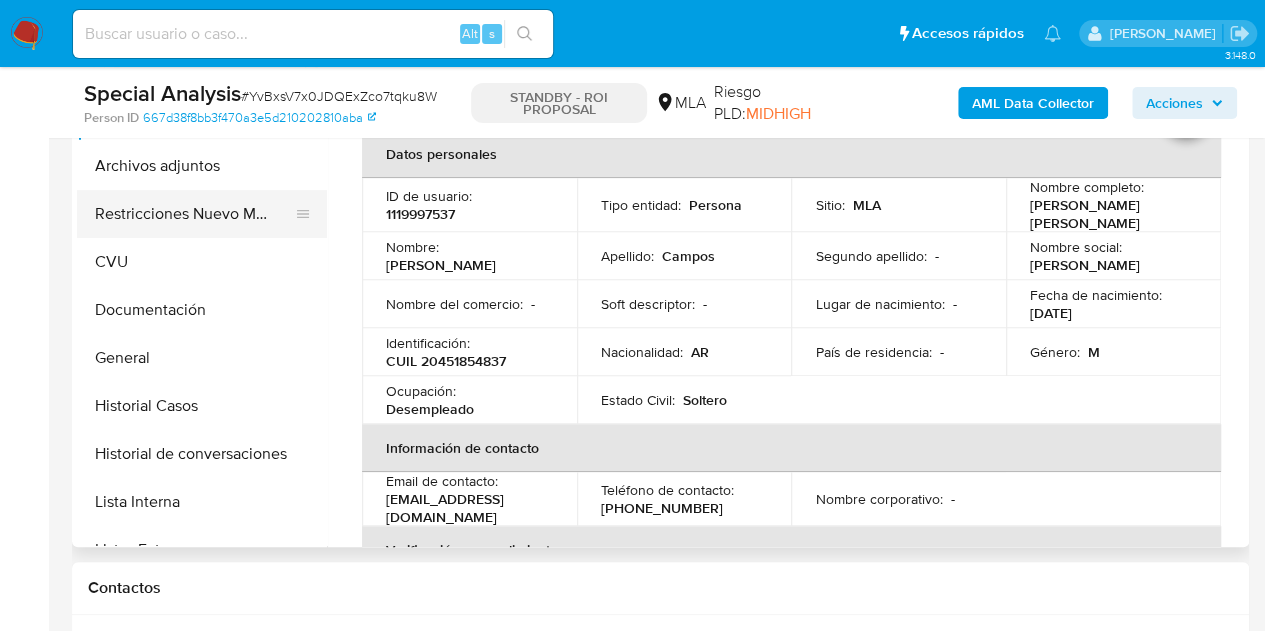 click on "Restricciones Nuevo Mundo" at bounding box center [194, 214] 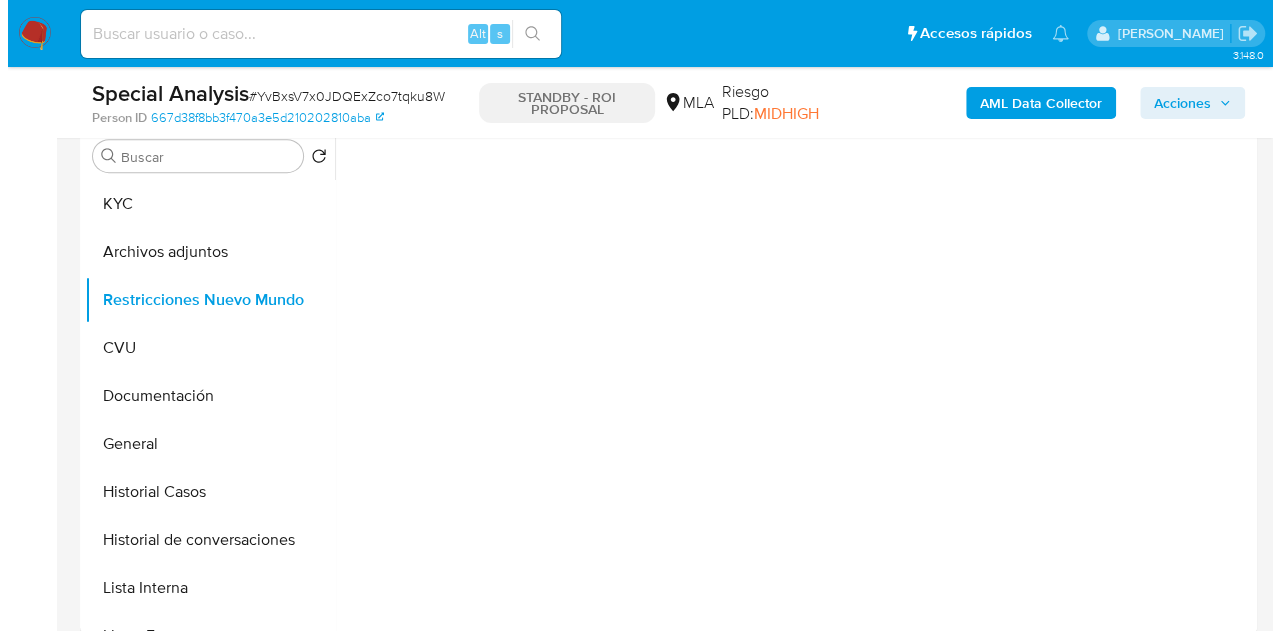 scroll, scrollTop: 367, scrollLeft: 0, axis: vertical 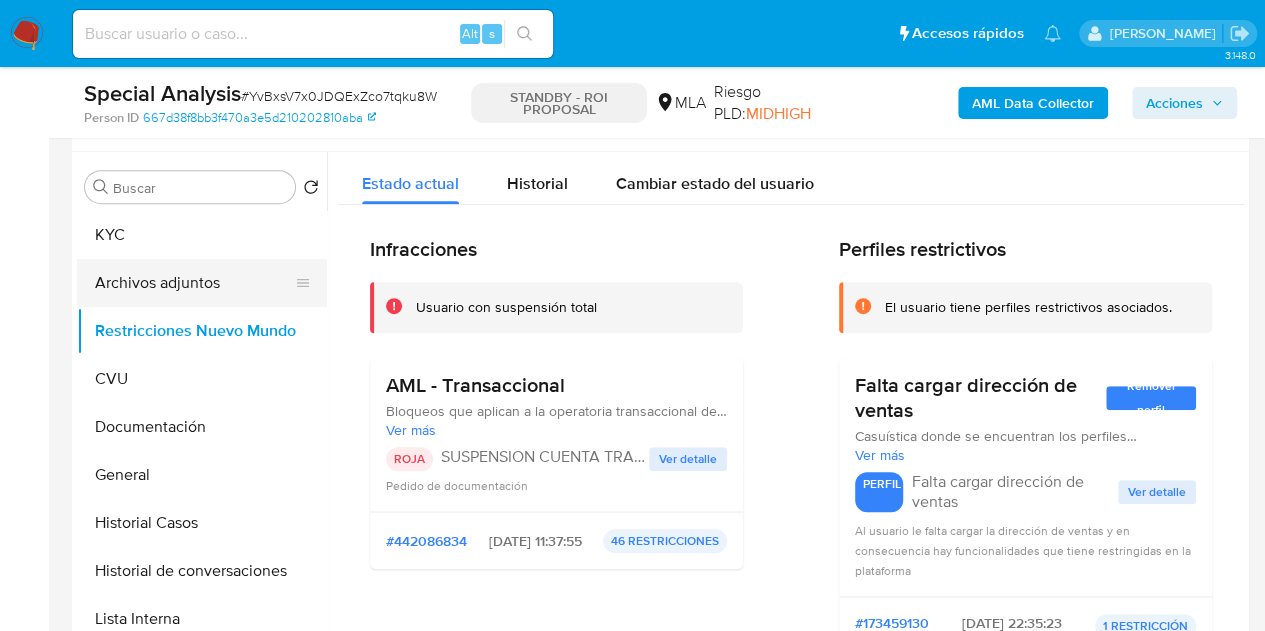 click on "Archivos adjuntos" at bounding box center (194, 283) 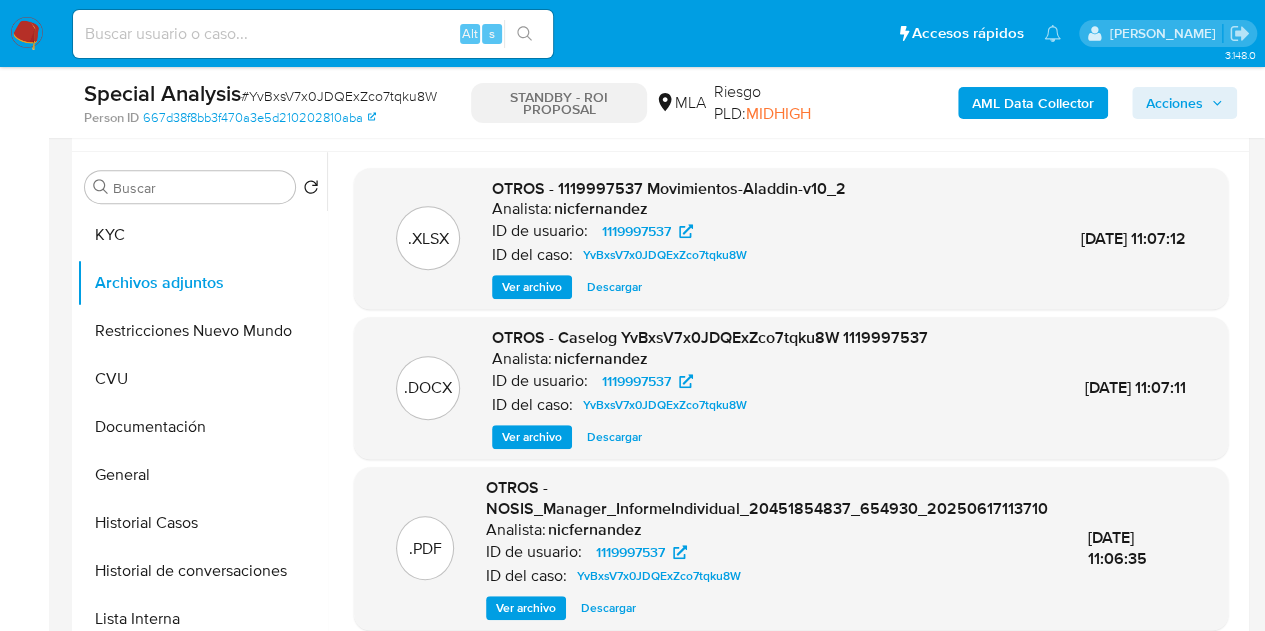 click on "Ver archivo" at bounding box center (532, 437) 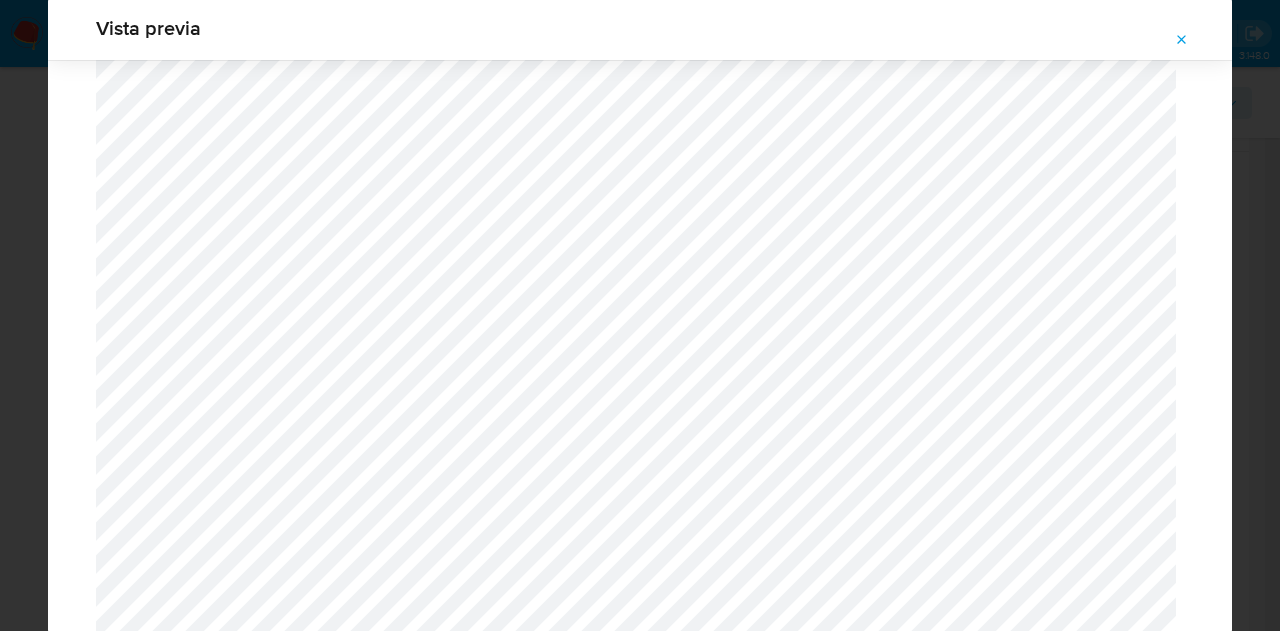 scroll, scrollTop: 675, scrollLeft: 0, axis: vertical 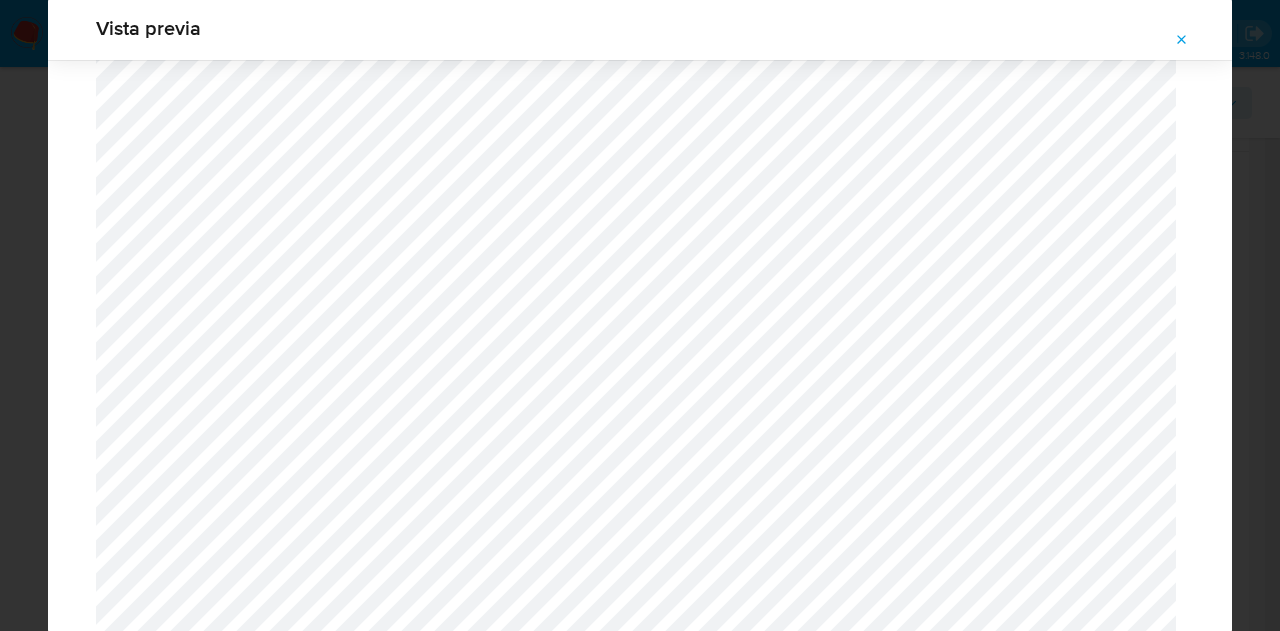 click 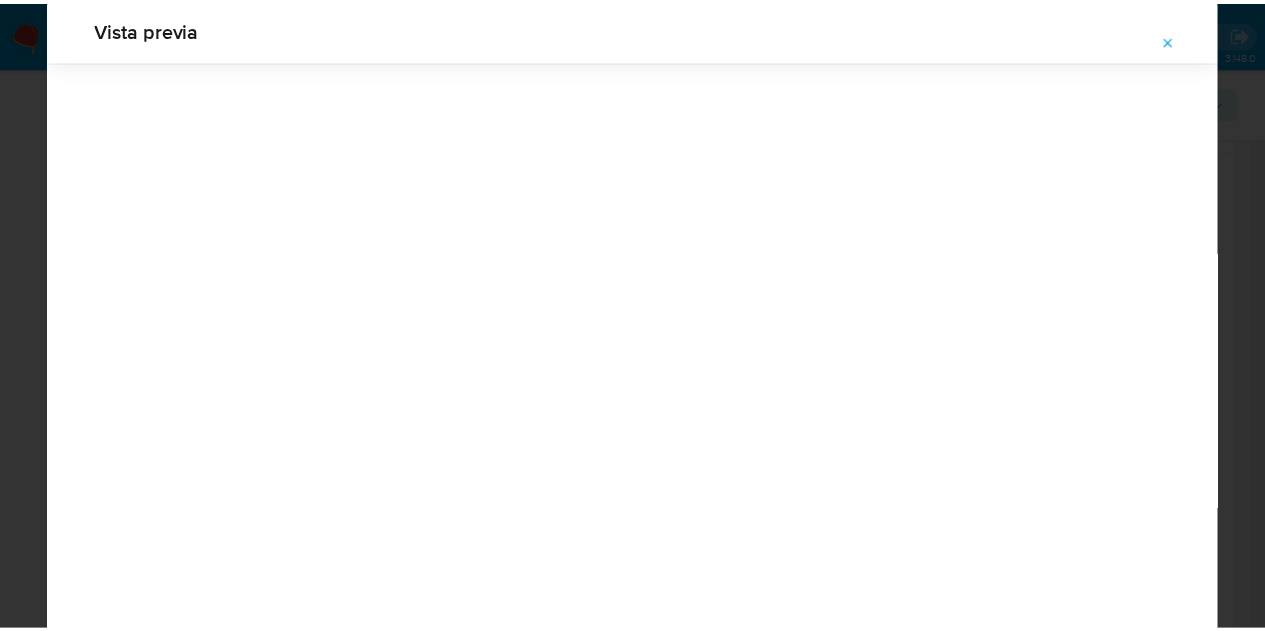 scroll, scrollTop: 64, scrollLeft: 0, axis: vertical 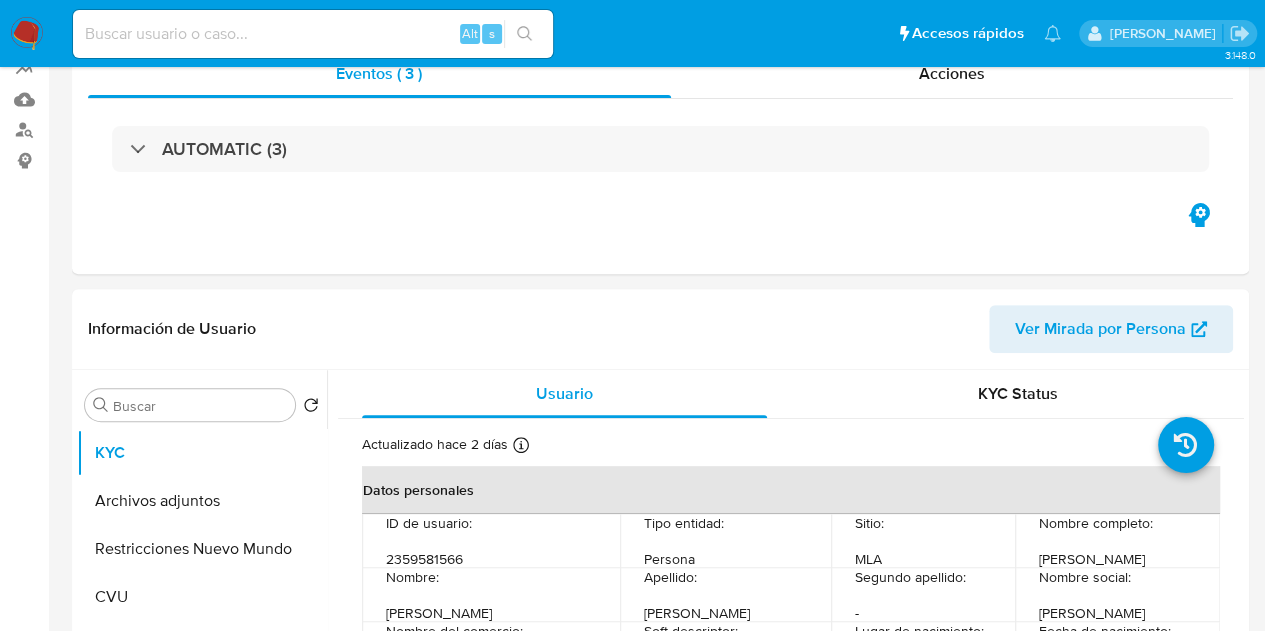 select on "10" 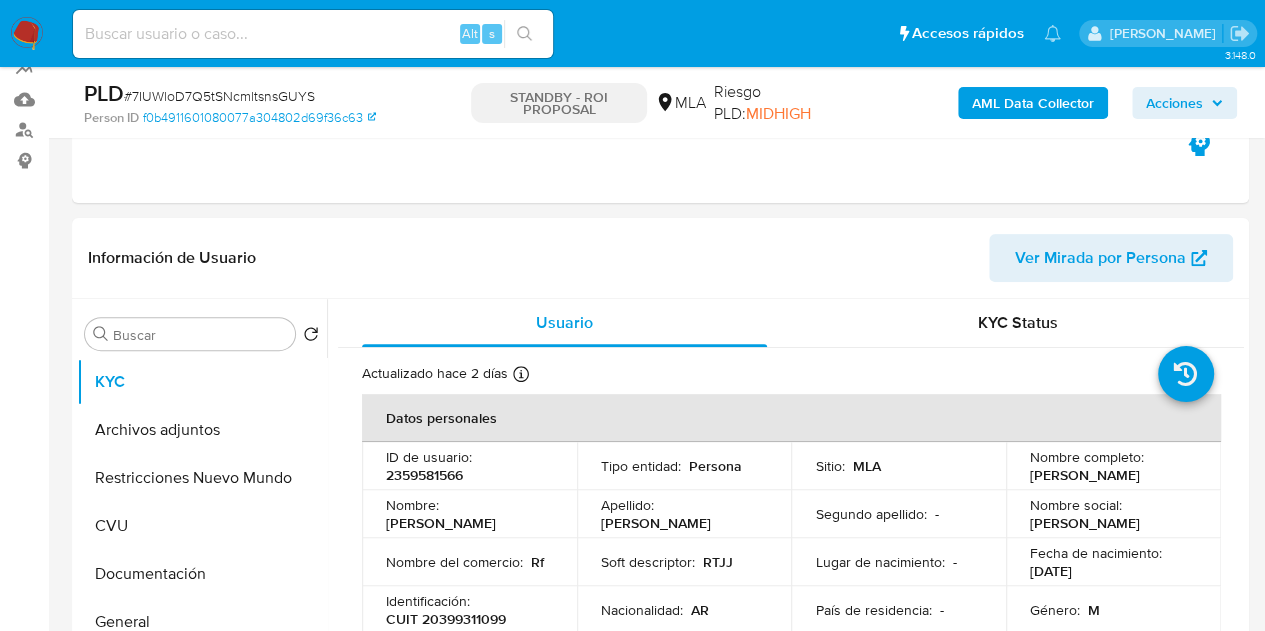 scroll, scrollTop: 223, scrollLeft: 0, axis: vertical 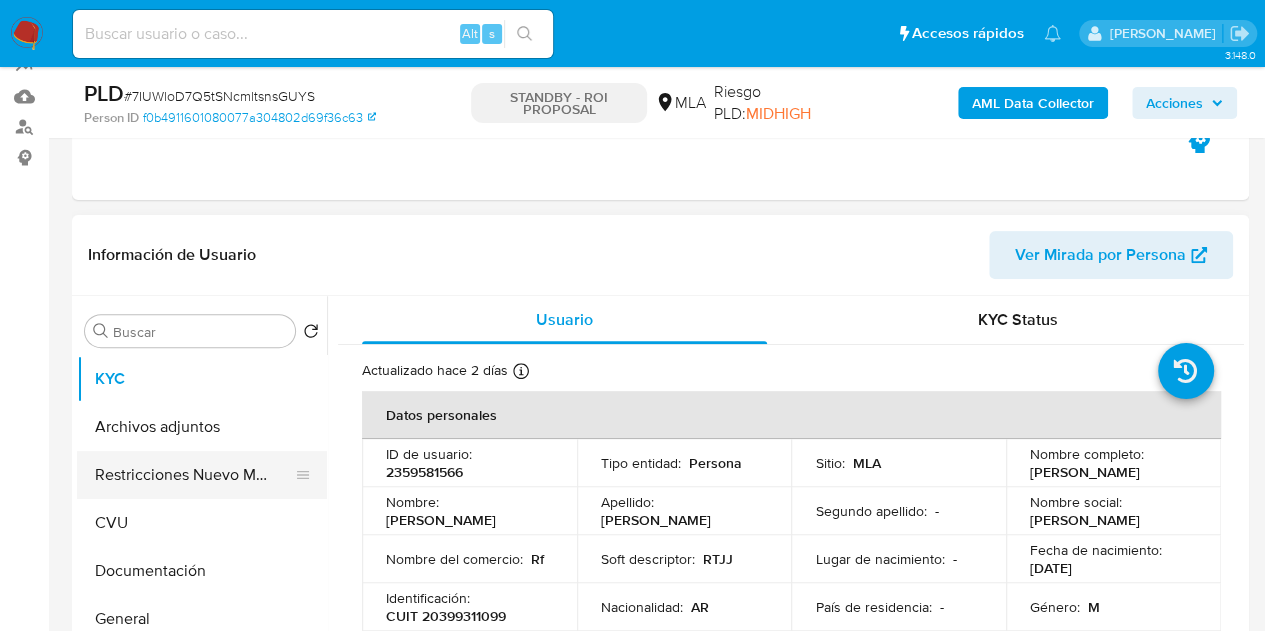 click on "Restricciones Nuevo Mundo" at bounding box center [194, 475] 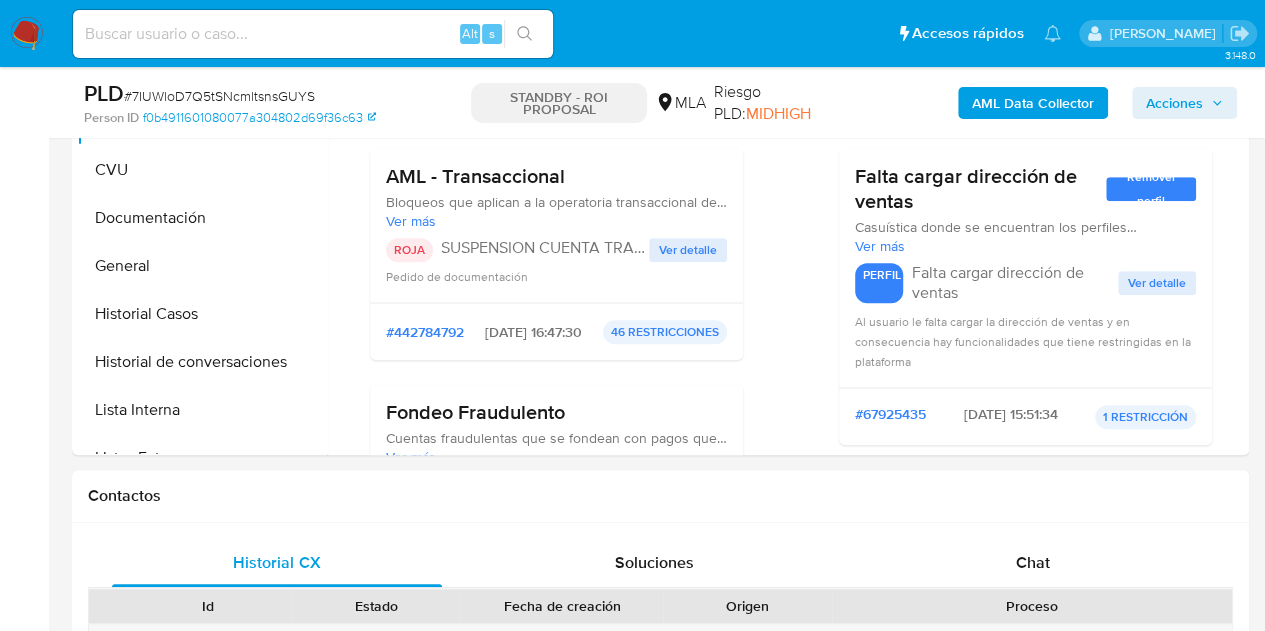 scroll, scrollTop: 359, scrollLeft: 0, axis: vertical 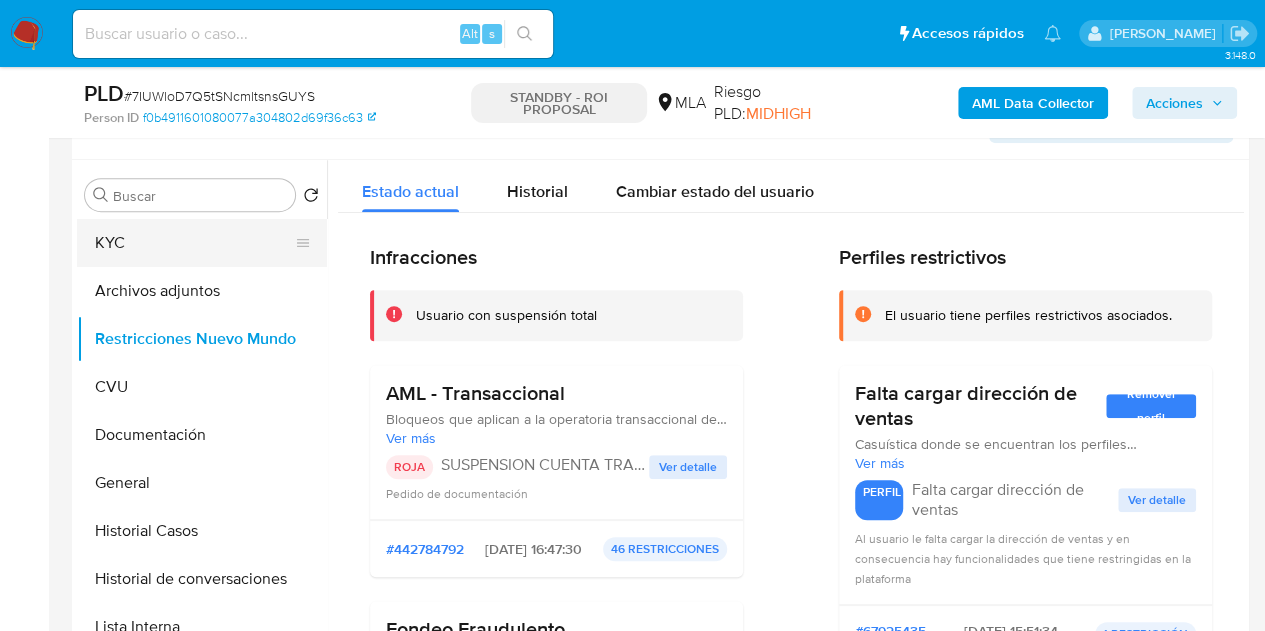 click on "KYC" at bounding box center [194, 243] 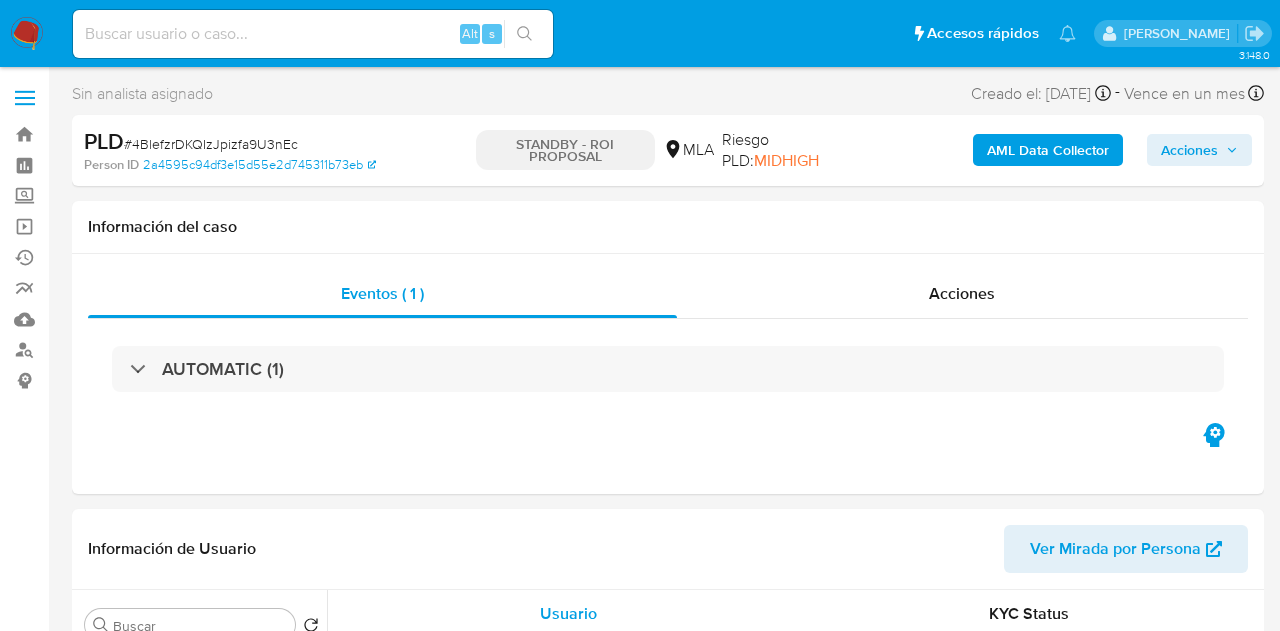 select on "10" 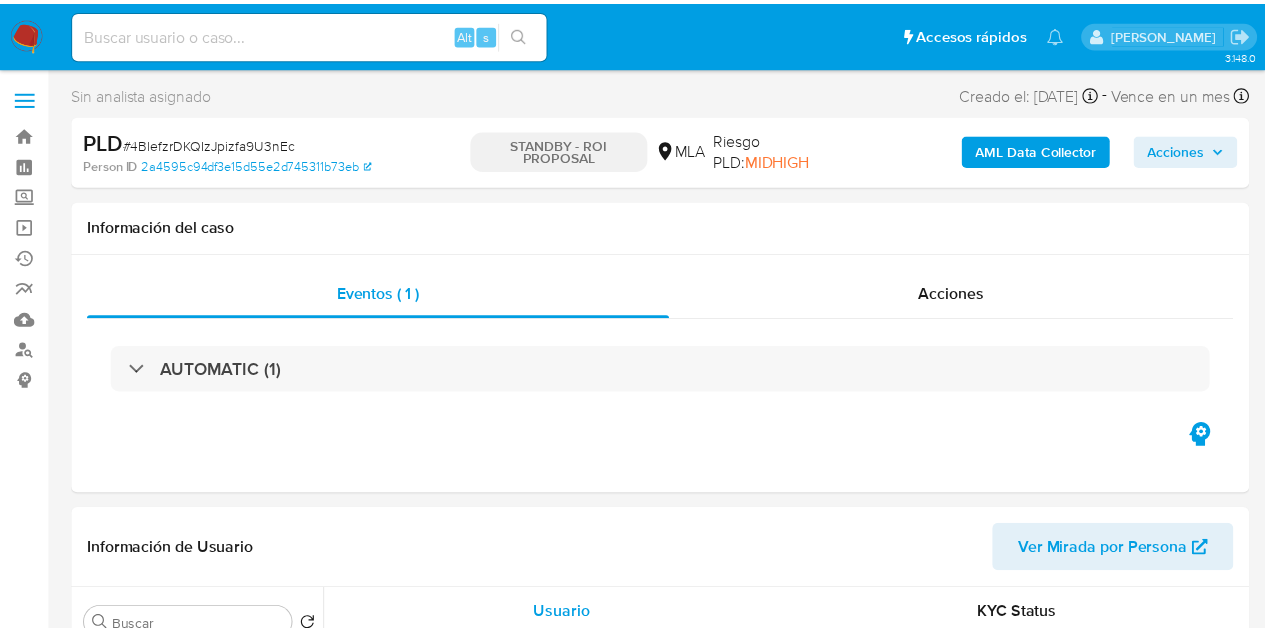 scroll, scrollTop: 0, scrollLeft: 0, axis: both 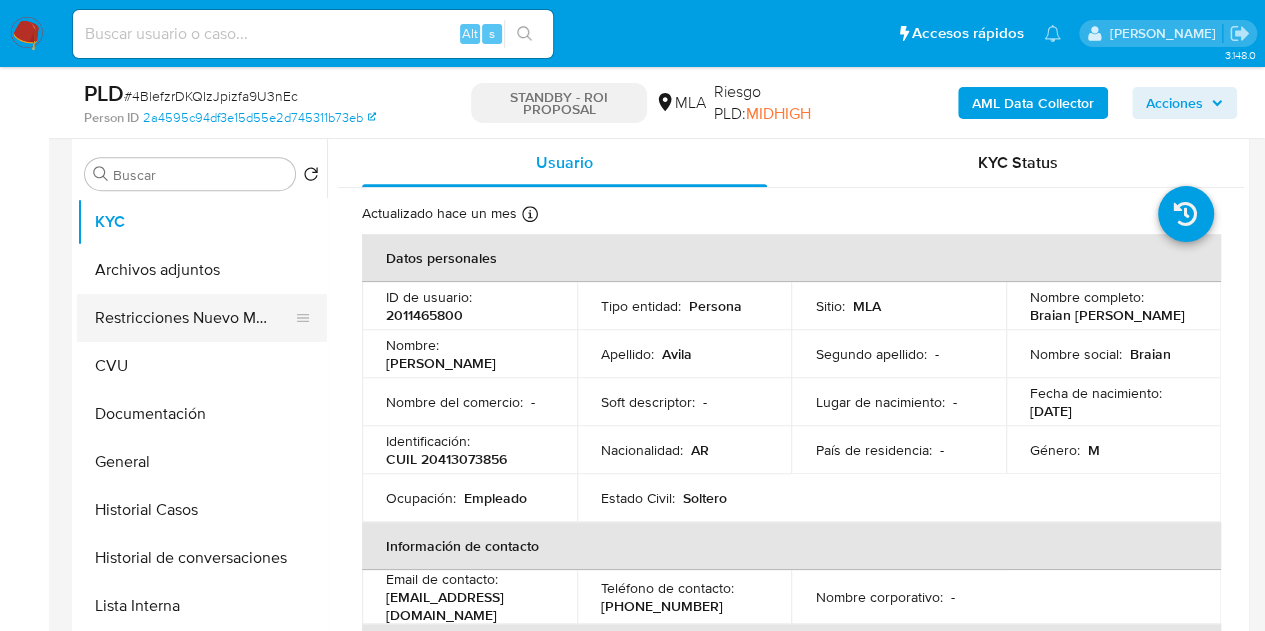 click on "Restricciones Nuevo Mundo" at bounding box center [194, 318] 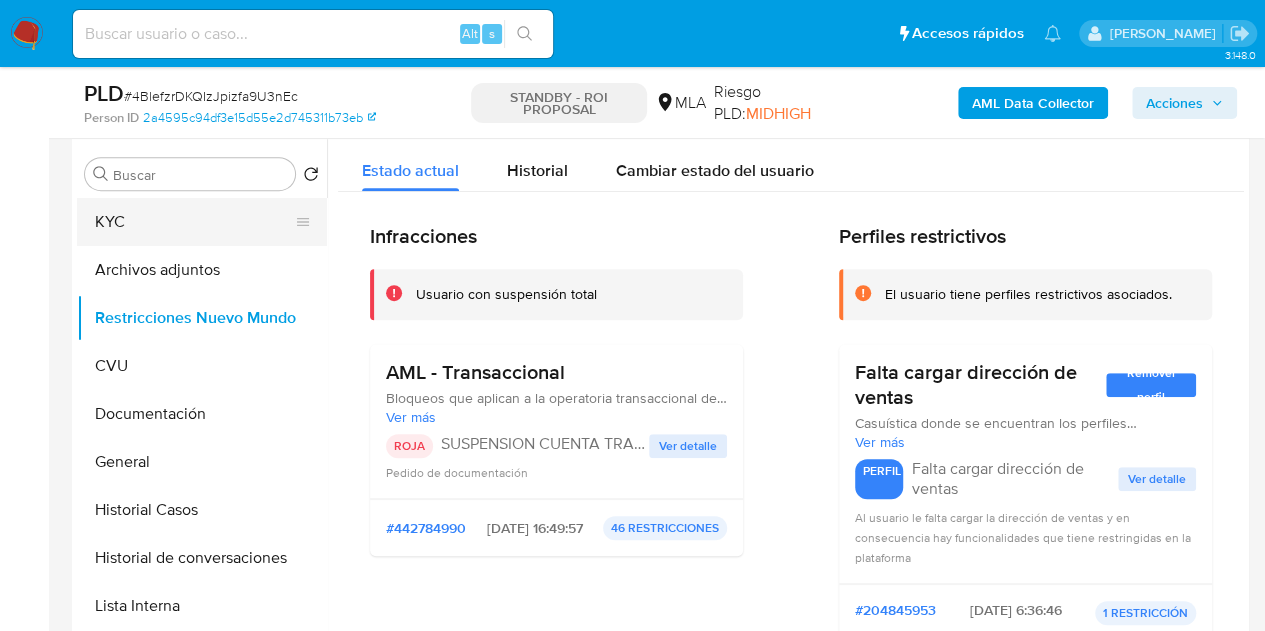 click on "KYC" at bounding box center [194, 222] 